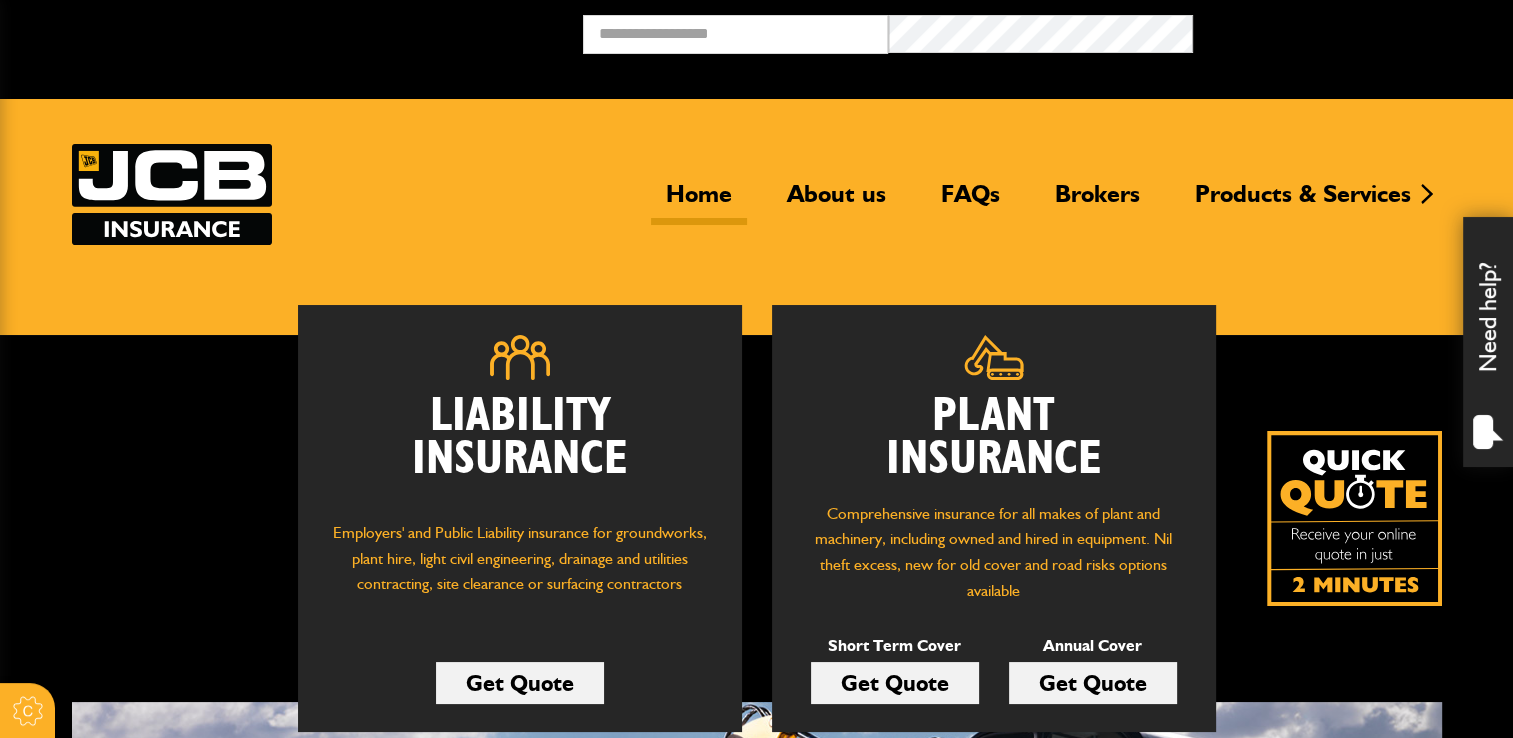 scroll, scrollTop: 200, scrollLeft: 0, axis: vertical 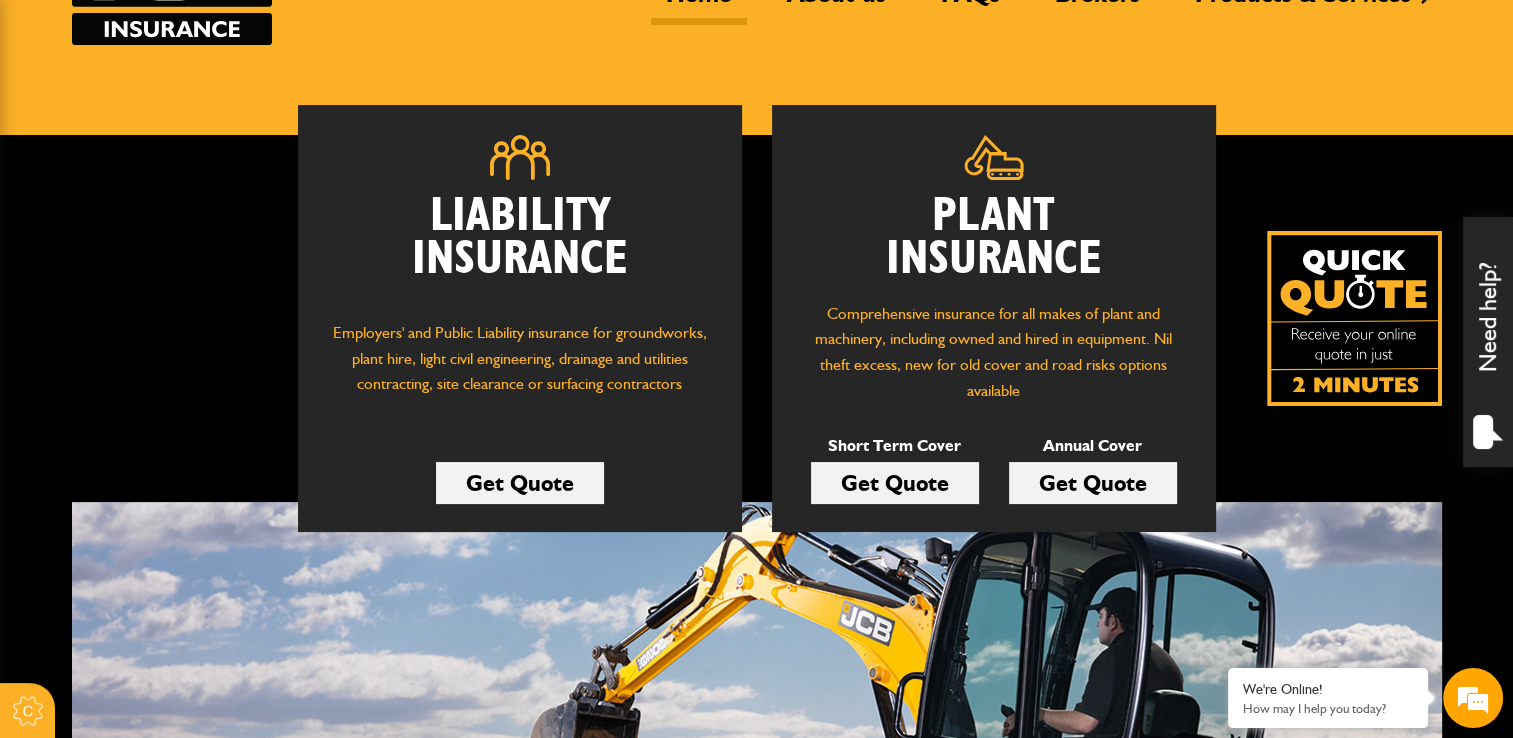 click on "Get Quote" at bounding box center (895, 483) 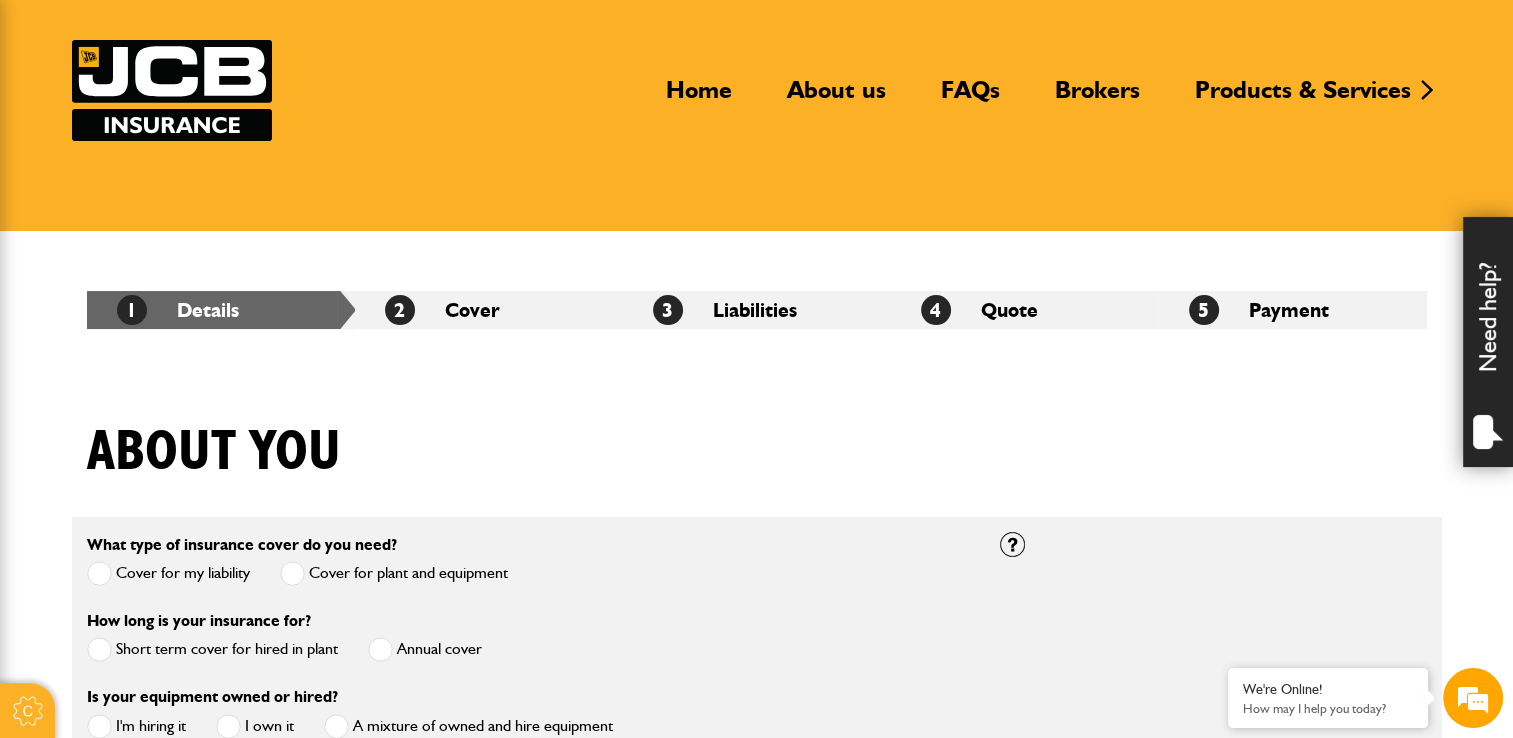 scroll, scrollTop: 500, scrollLeft: 0, axis: vertical 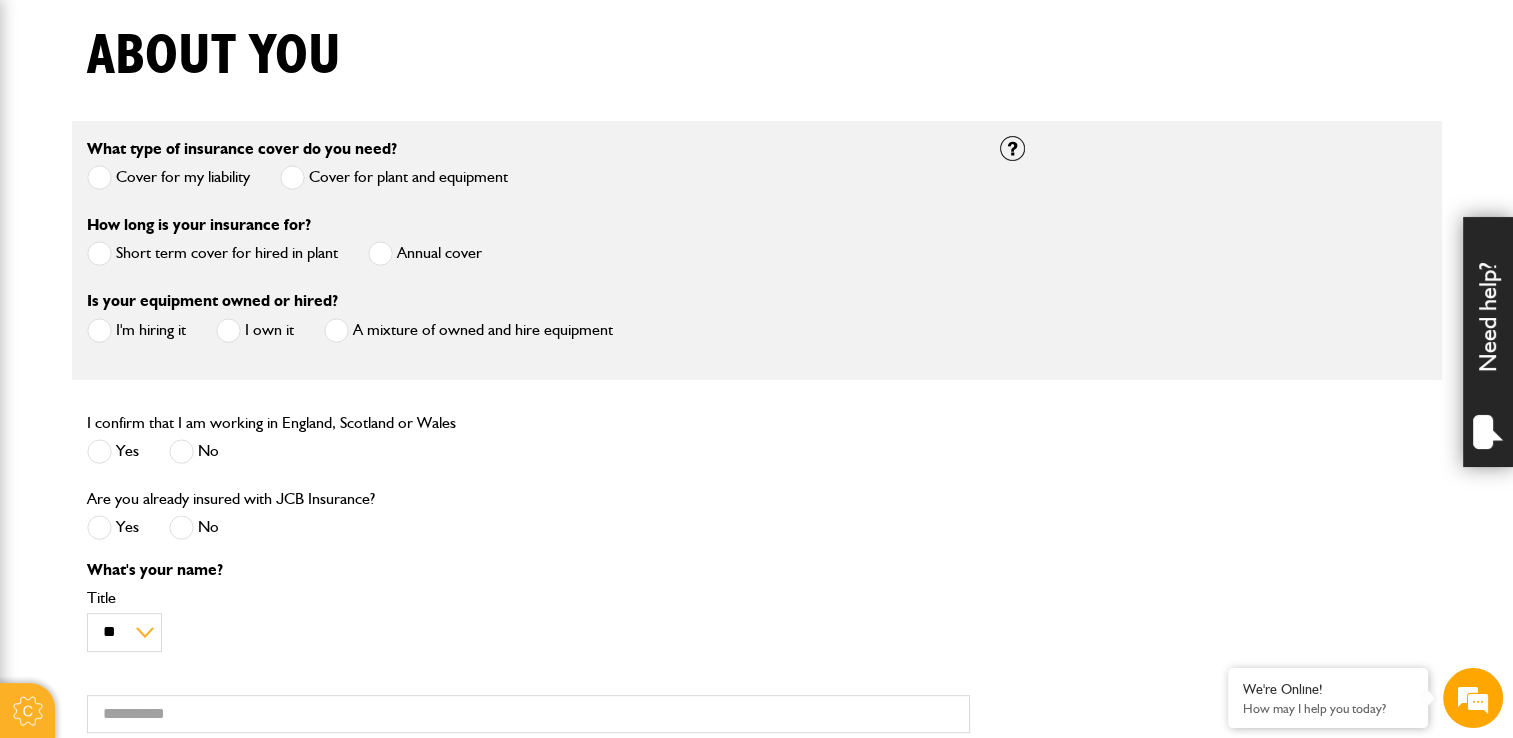 click at bounding box center [99, 253] 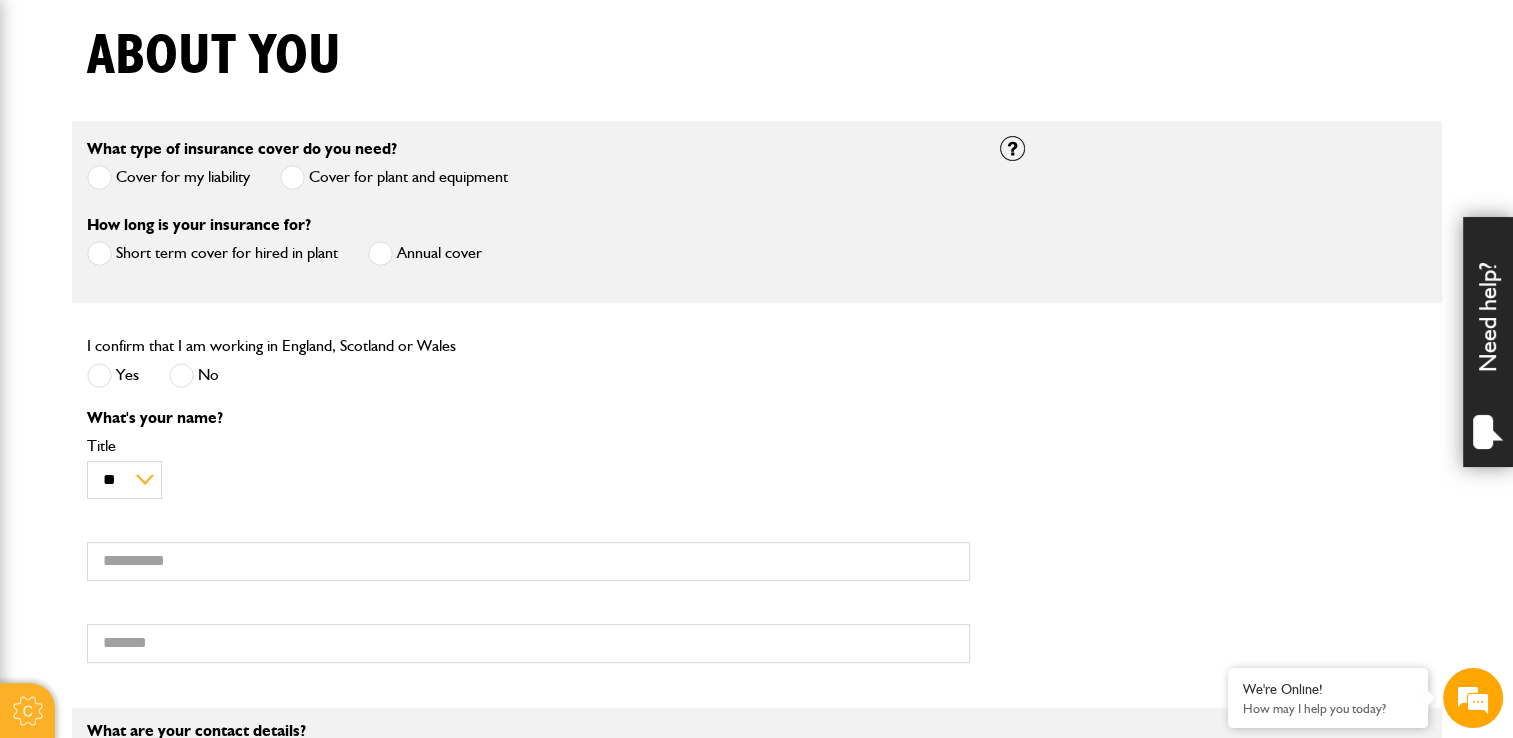 click at bounding box center (99, 375) 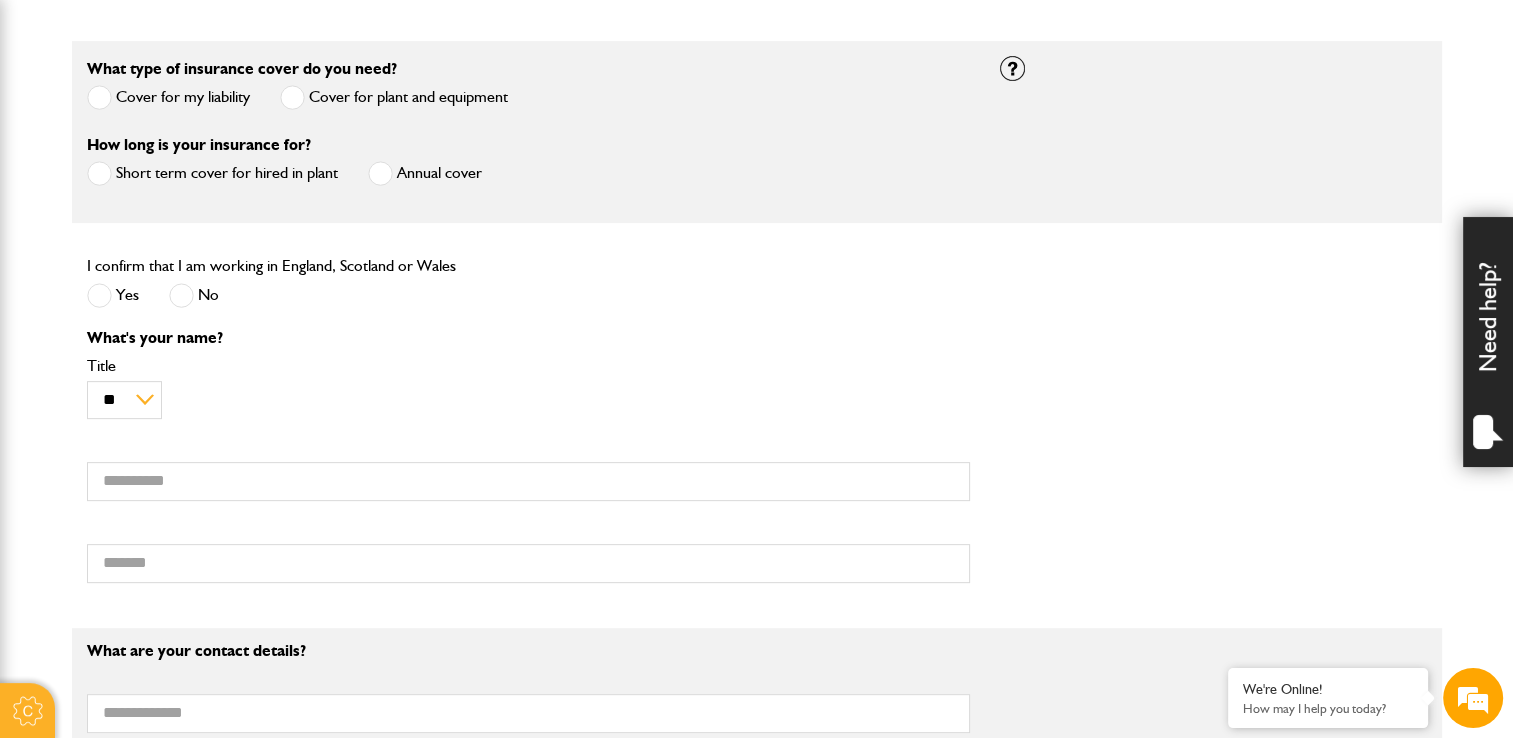 scroll, scrollTop: 700, scrollLeft: 0, axis: vertical 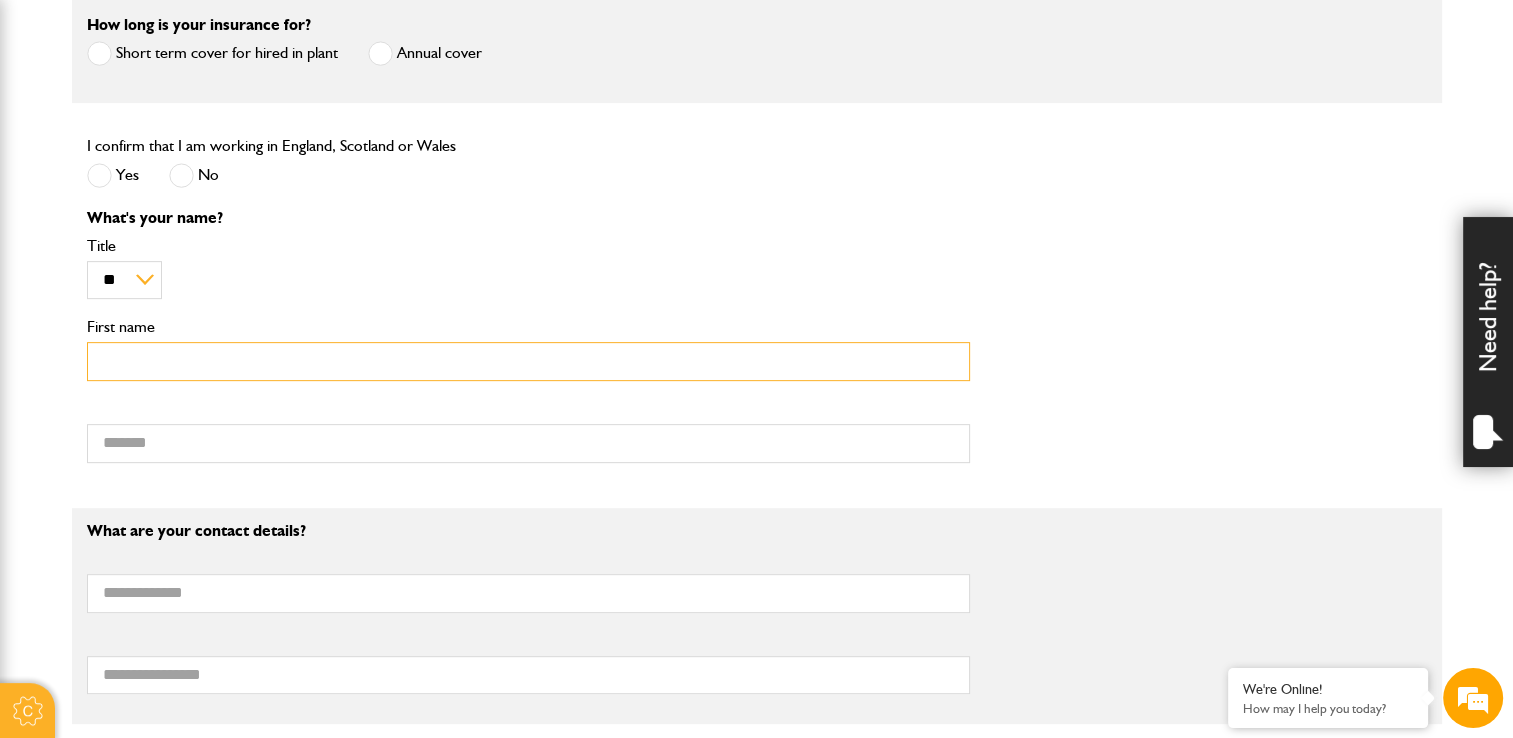 click on "First name" at bounding box center [528, 361] 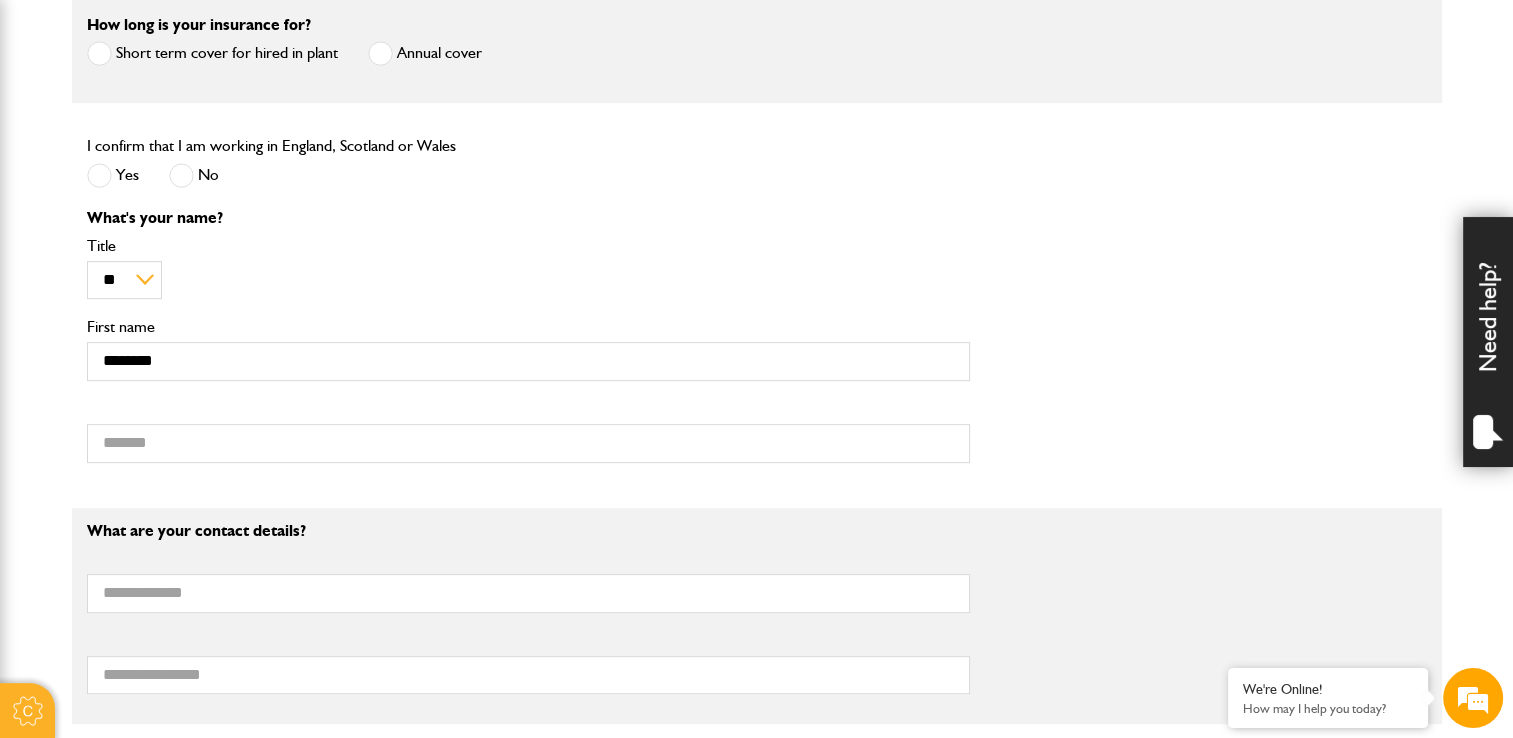 type on "**********" 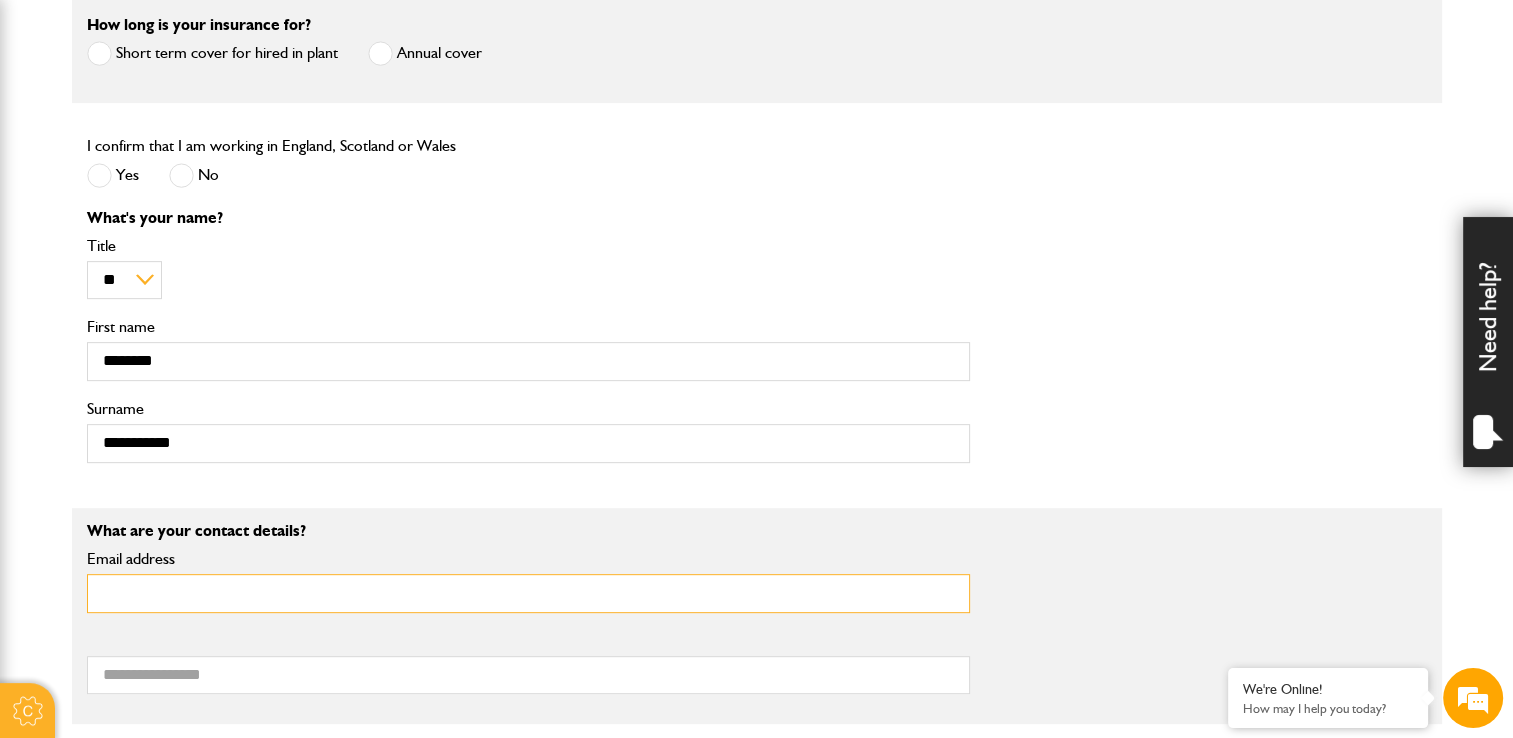 type on "**********" 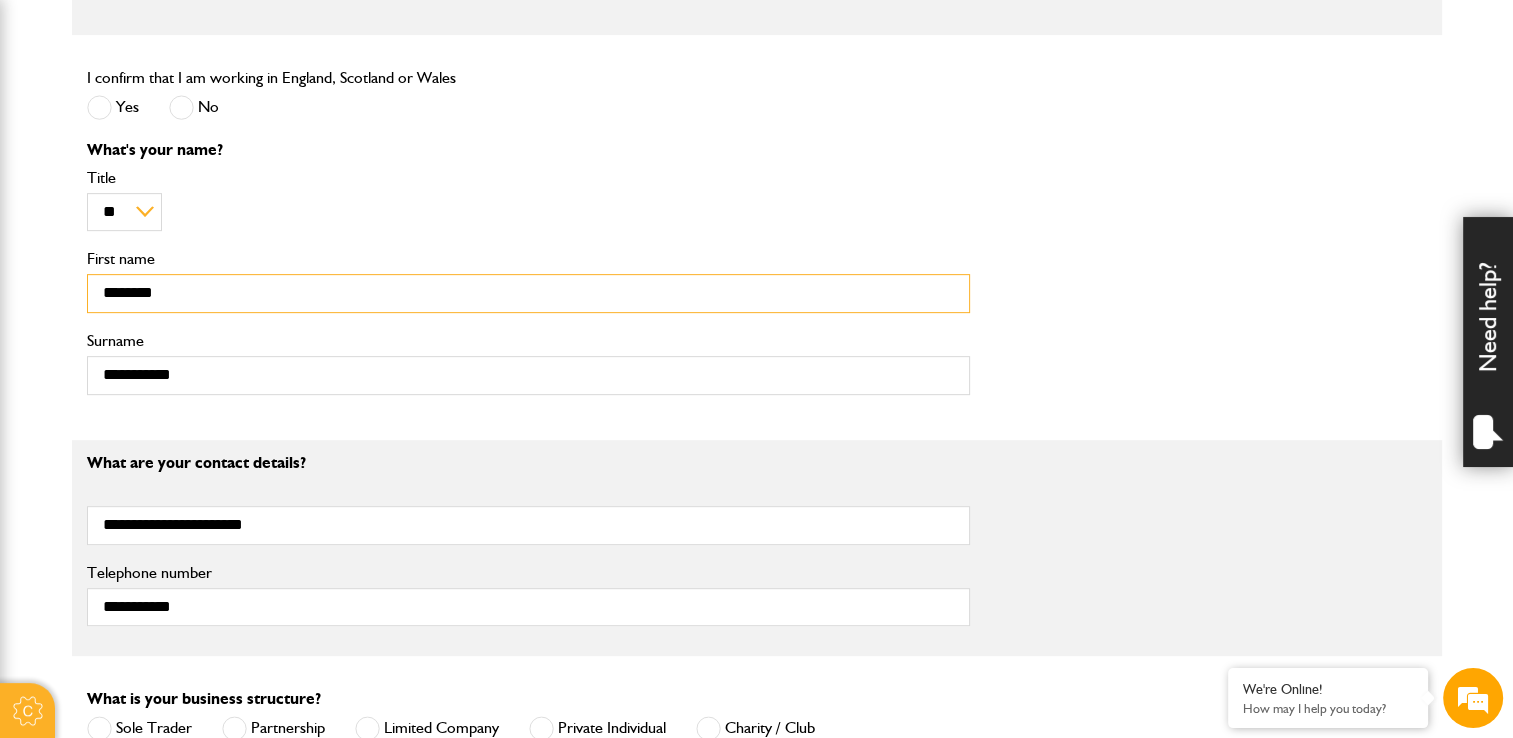 scroll, scrollTop: 1000, scrollLeft: 0, axis: vertical 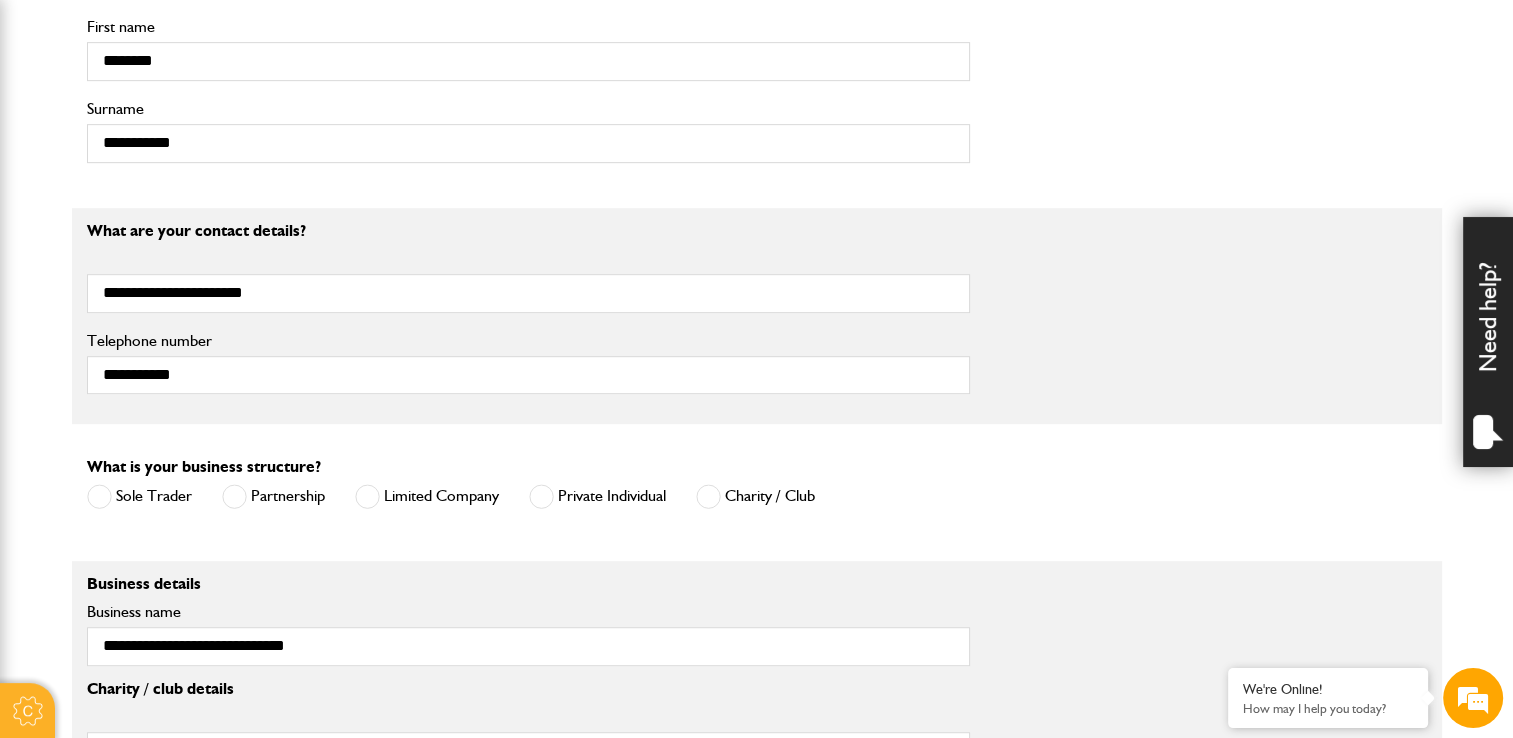 click at bounding box center (367, 496) 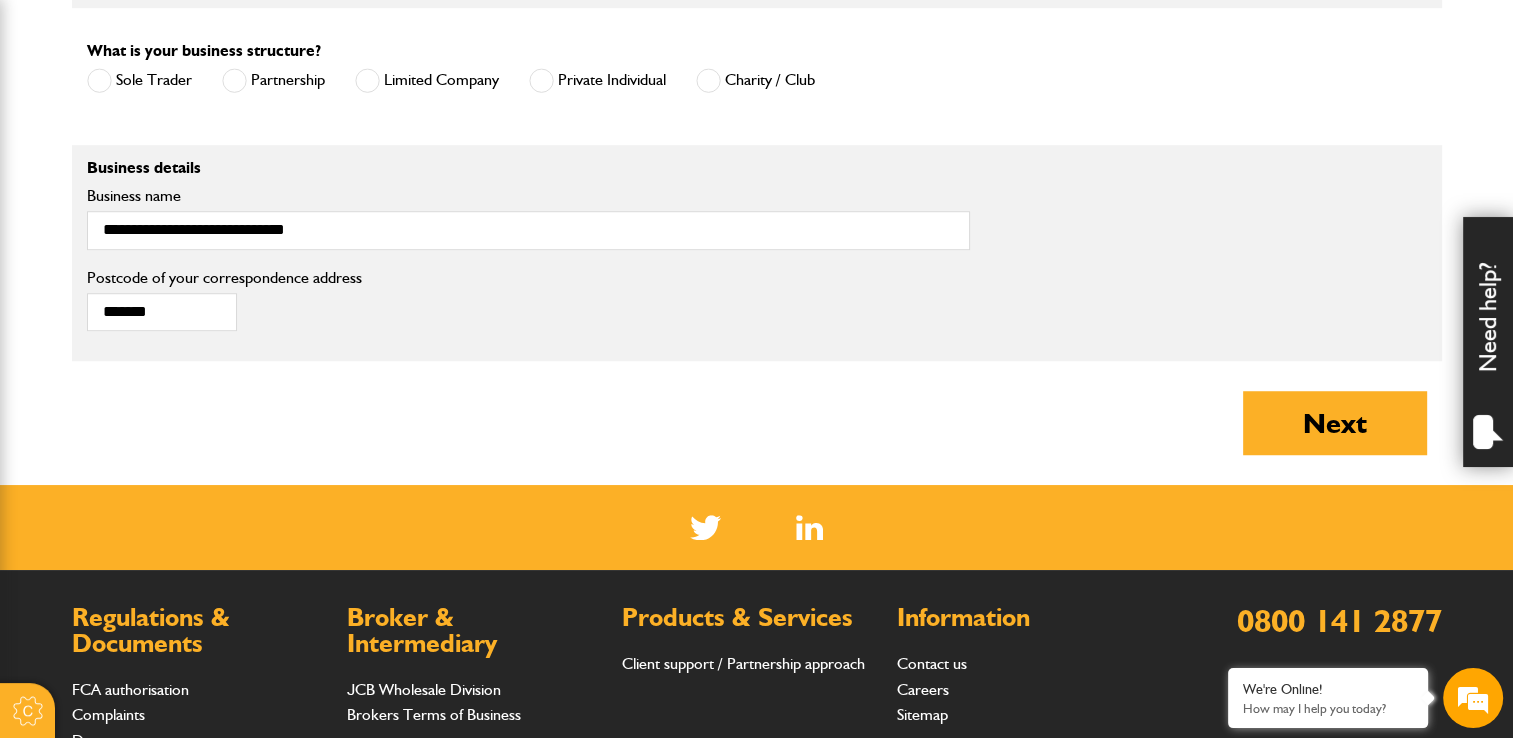 scroll, scrollTop: 1300, scrollLeft: 0, axis: vertical 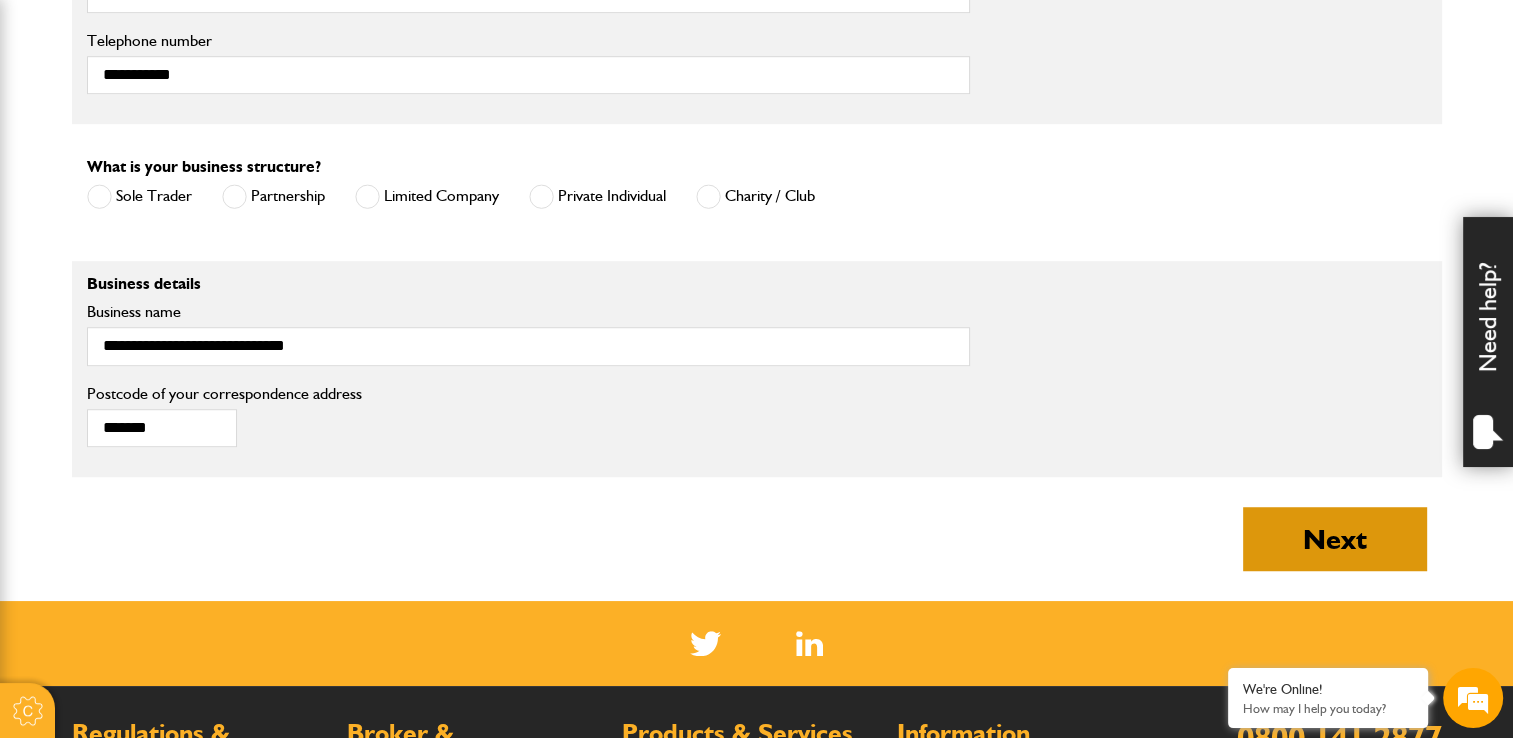 click on "Next" at bounding box center [1335, 539] 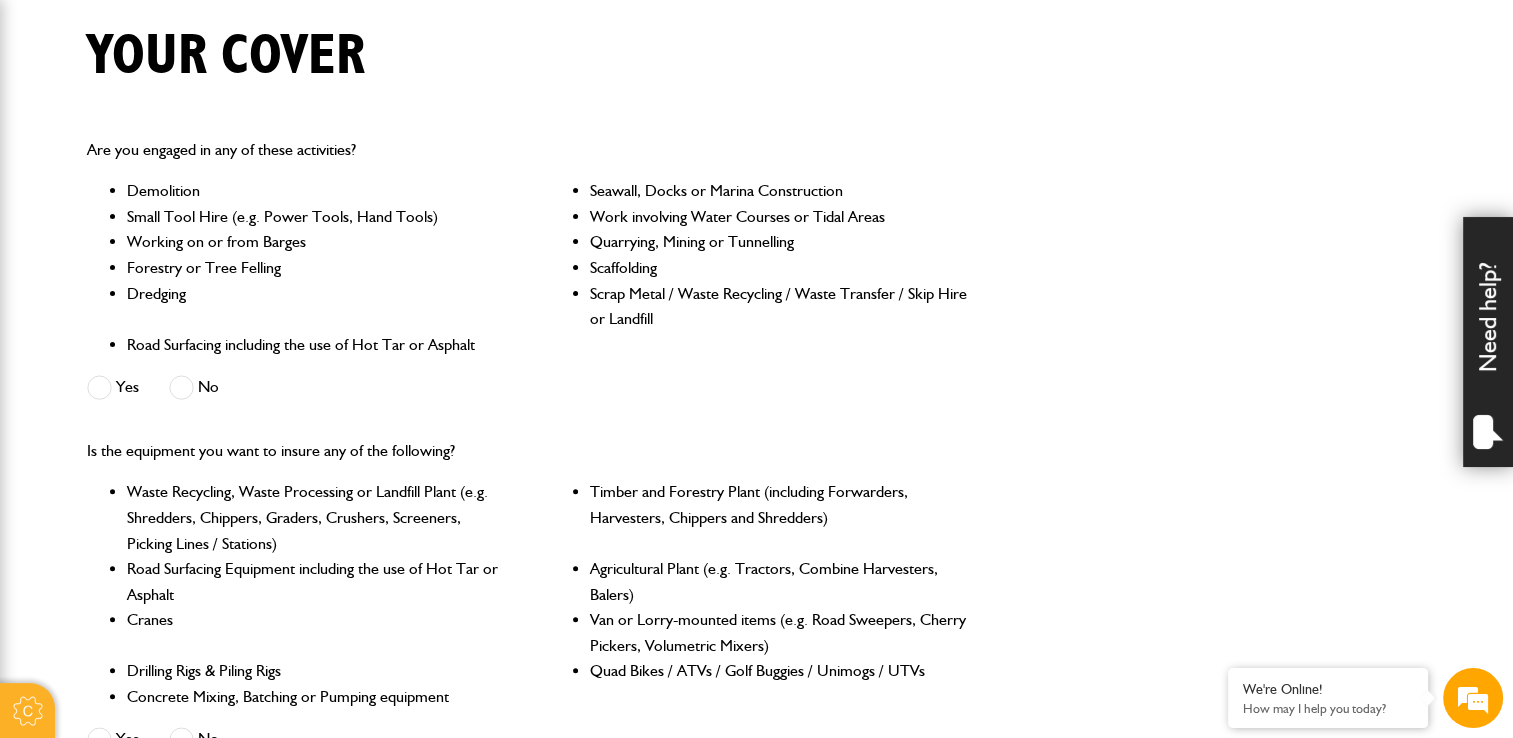 scroll, scrollTop: 600, scrollLeft: 0, axis: vertical 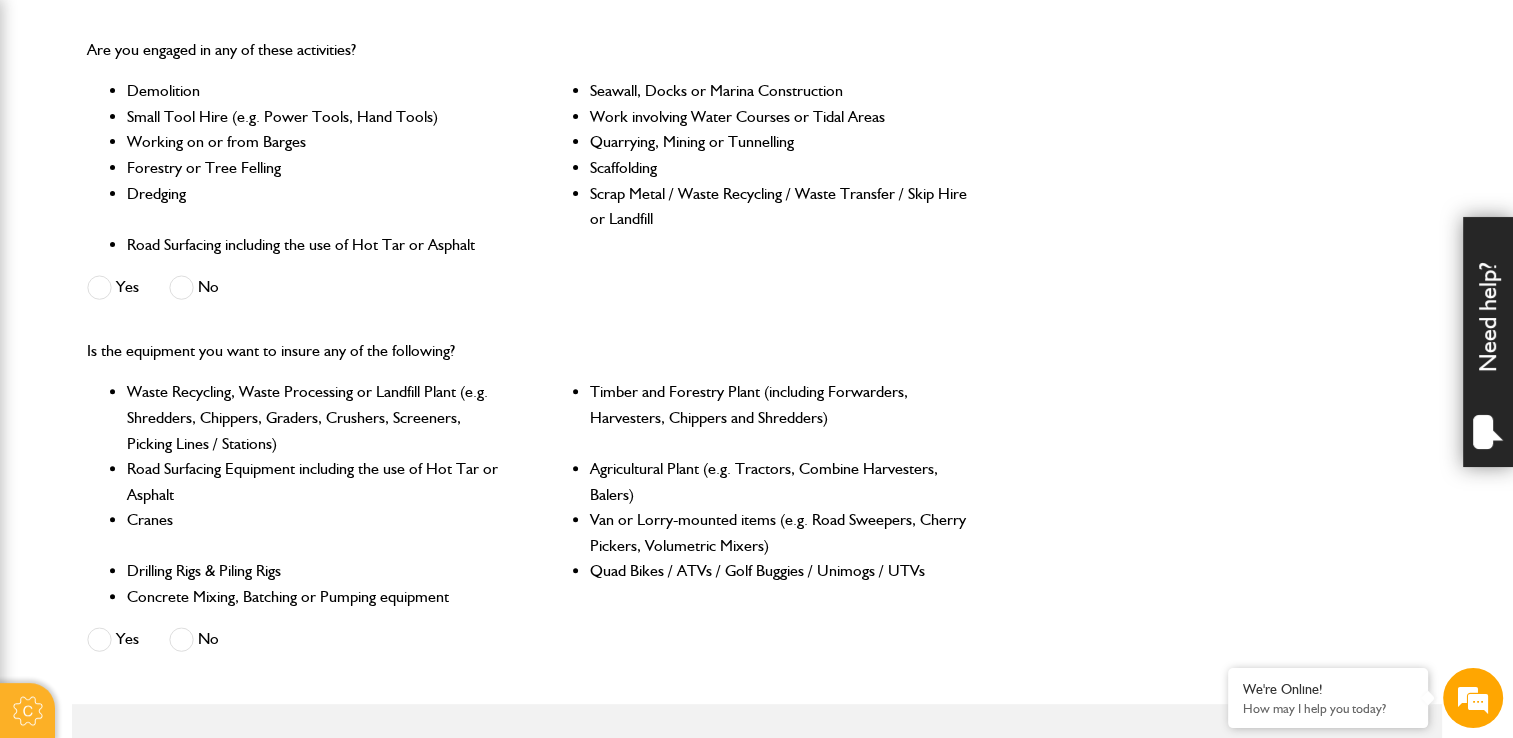 click at bounding box center [181, 287] 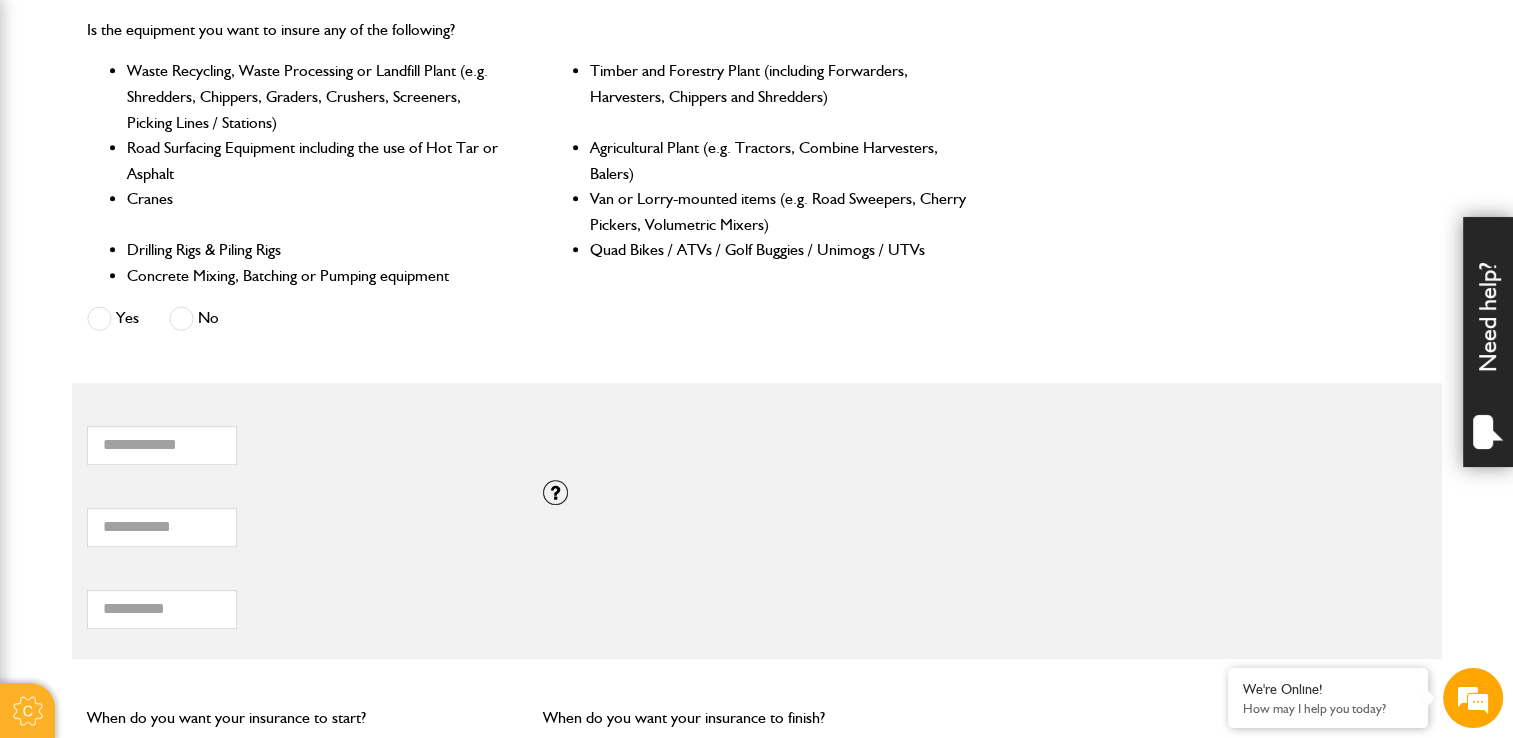 scroll, scrollTop: 1000, scrollLeft: 0, axis: vertical 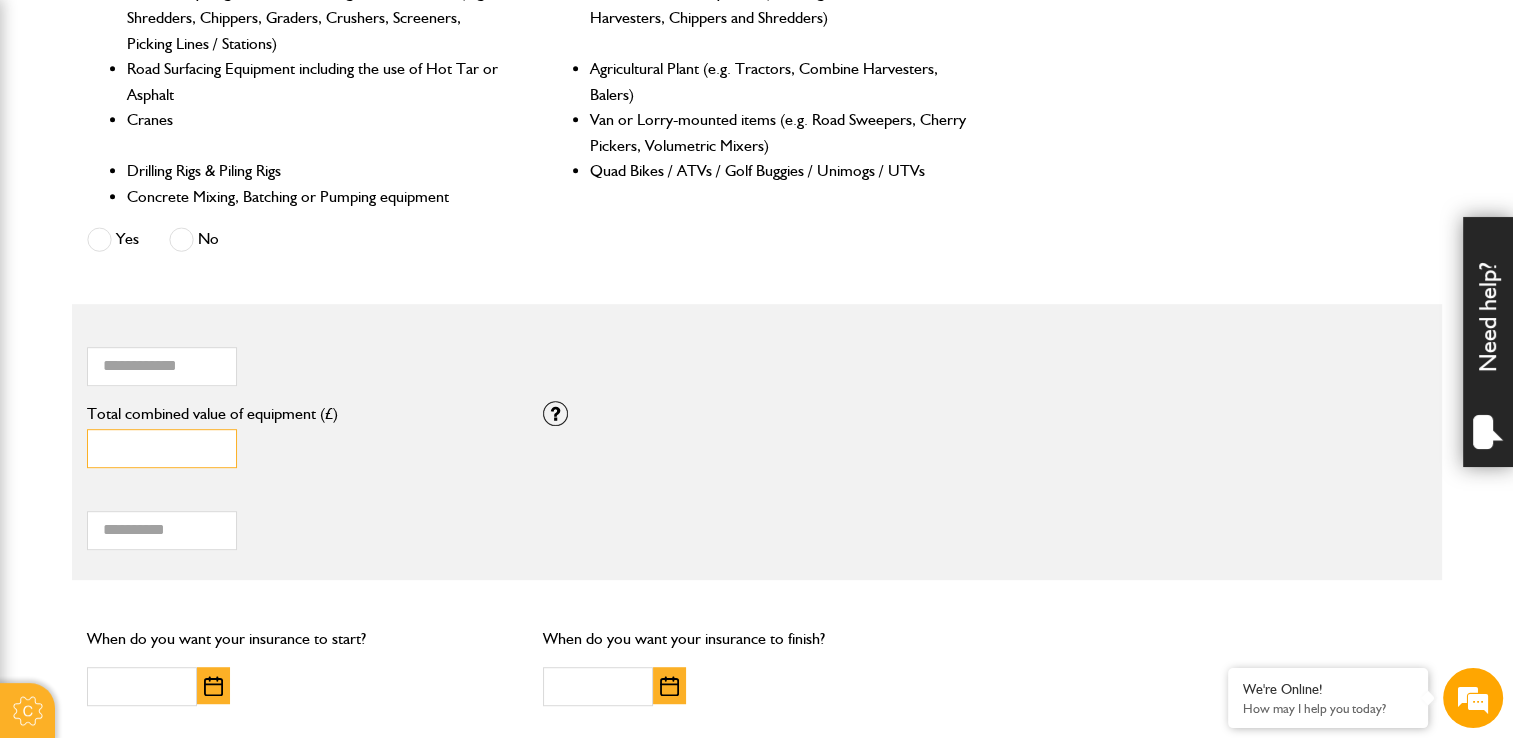 click on "*" at bounding box center [162, 448] 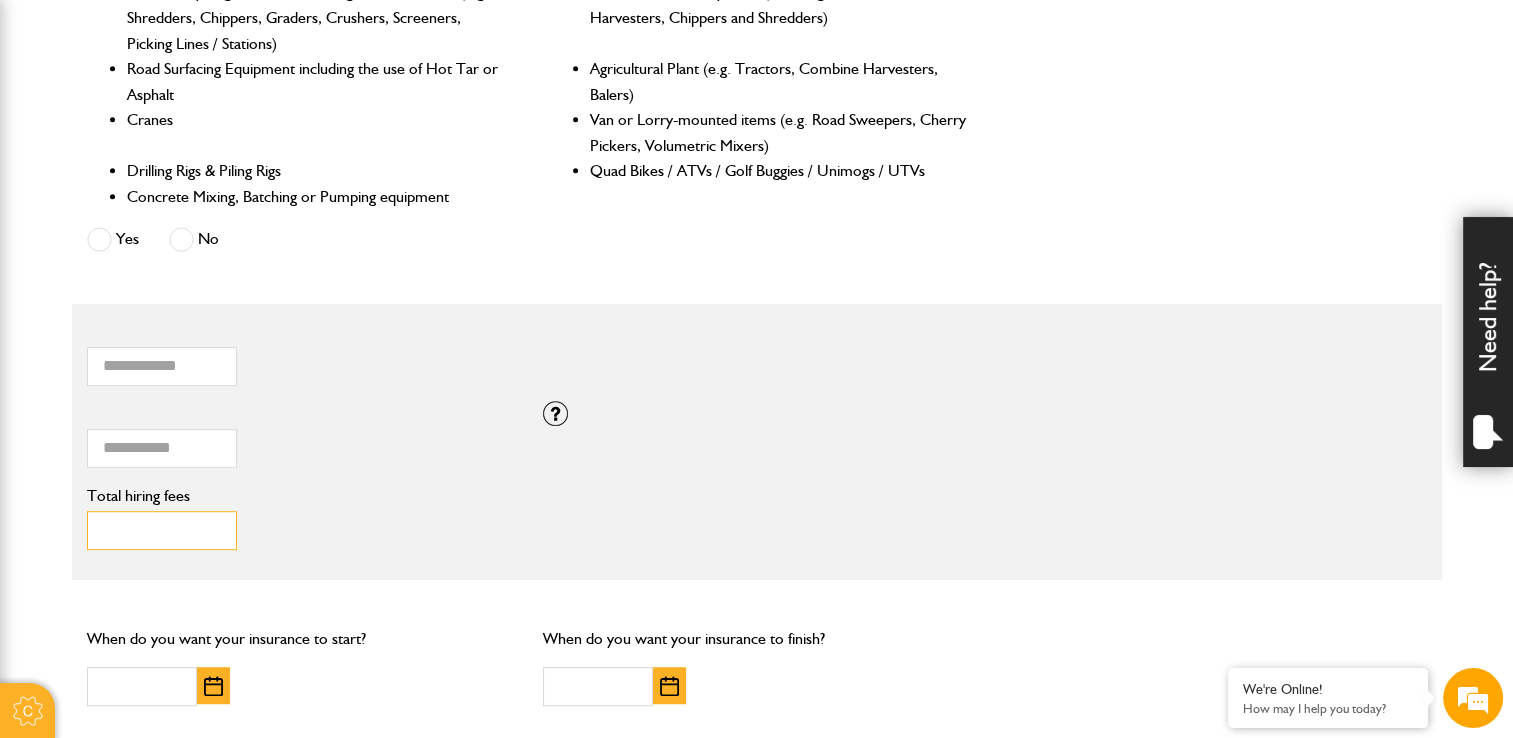 click on "**" at bounding box center (162, 530) 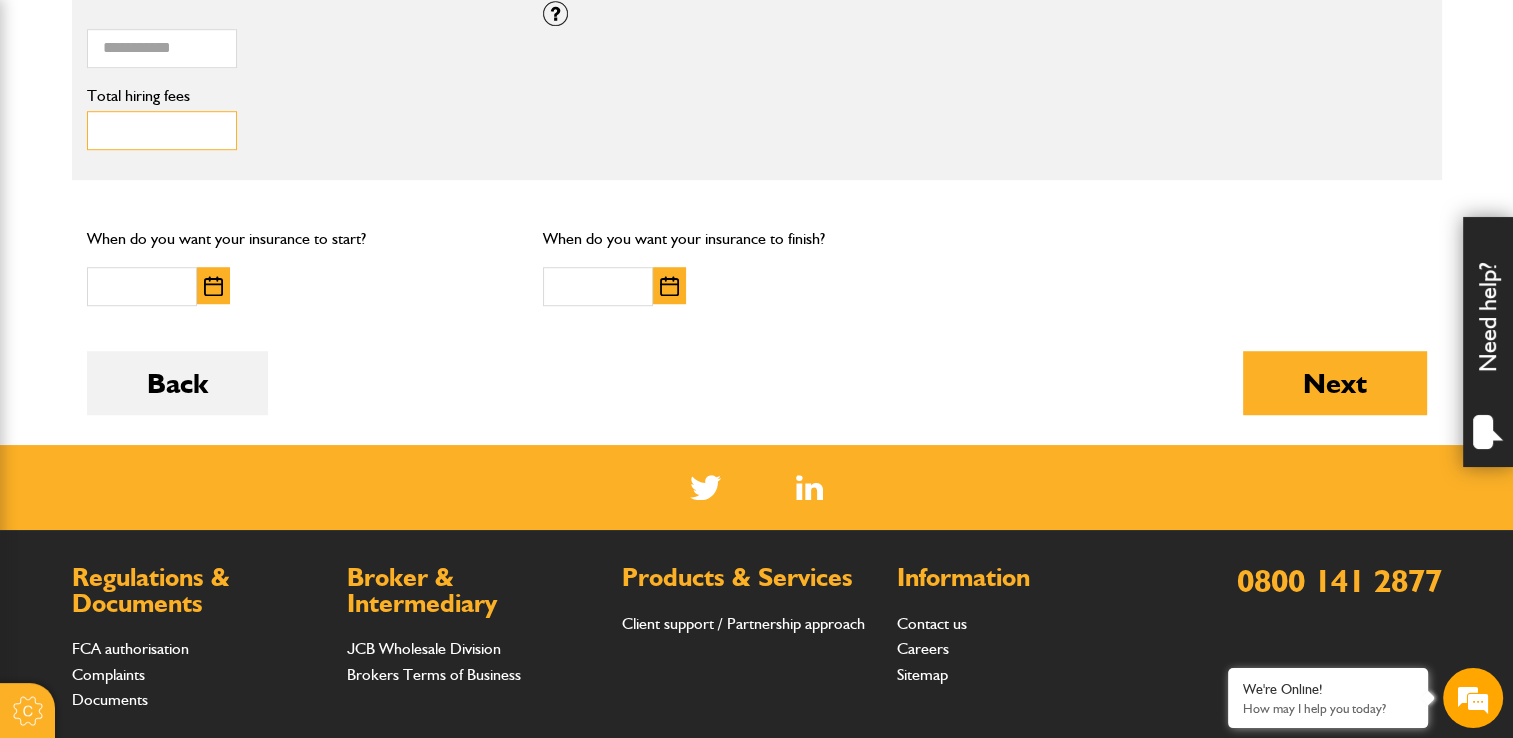 type on "****" 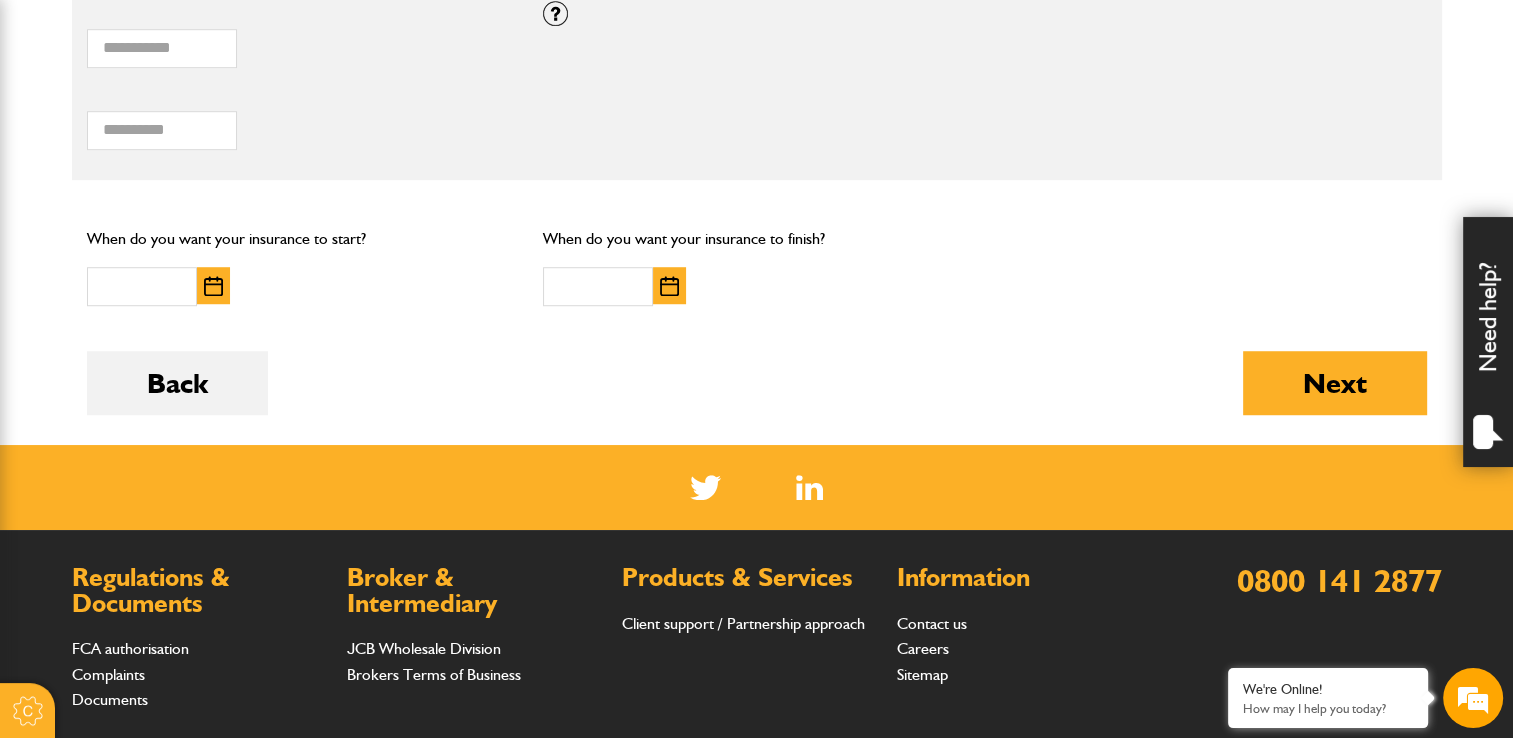click at bounding box center (213, 286) 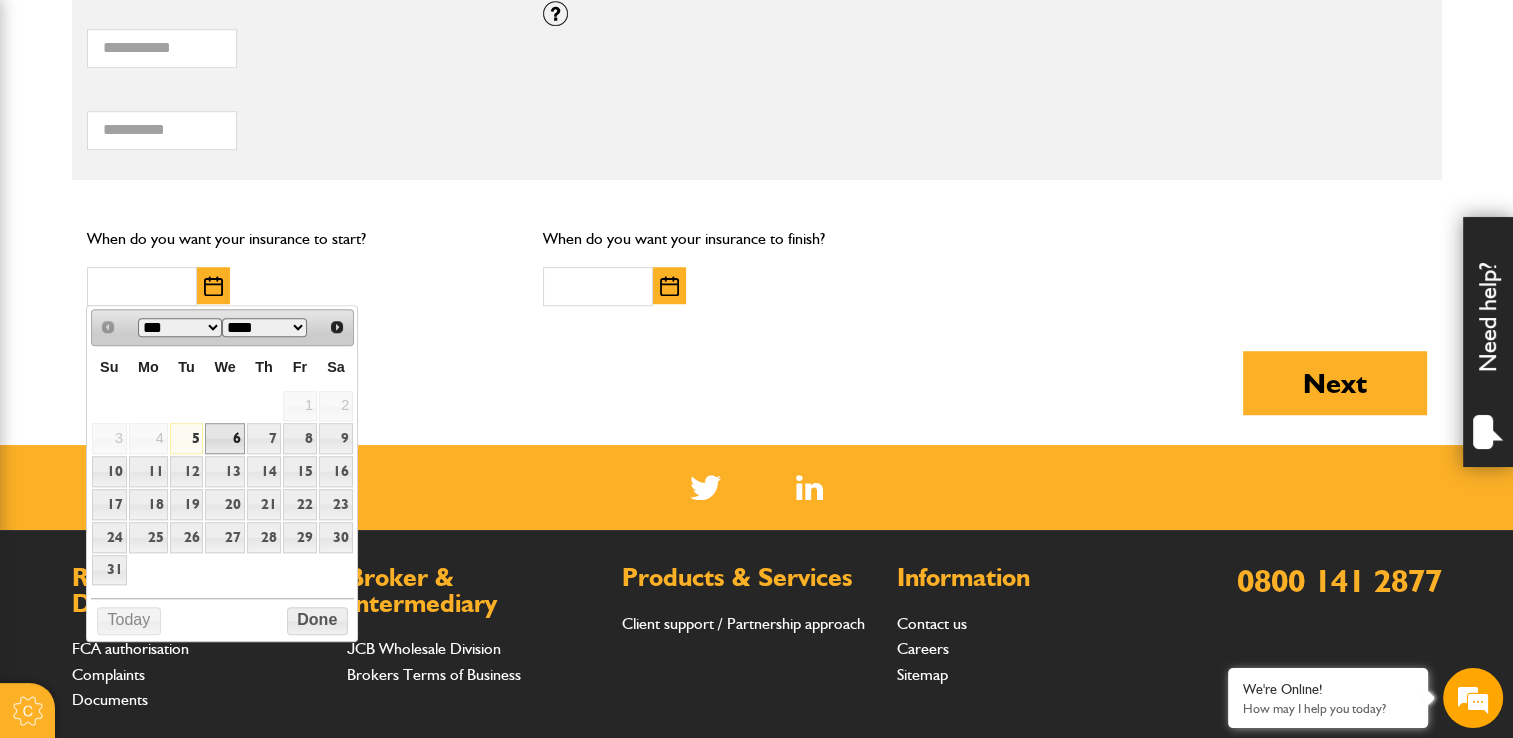 click on "6" at bounding box center (224, 438) 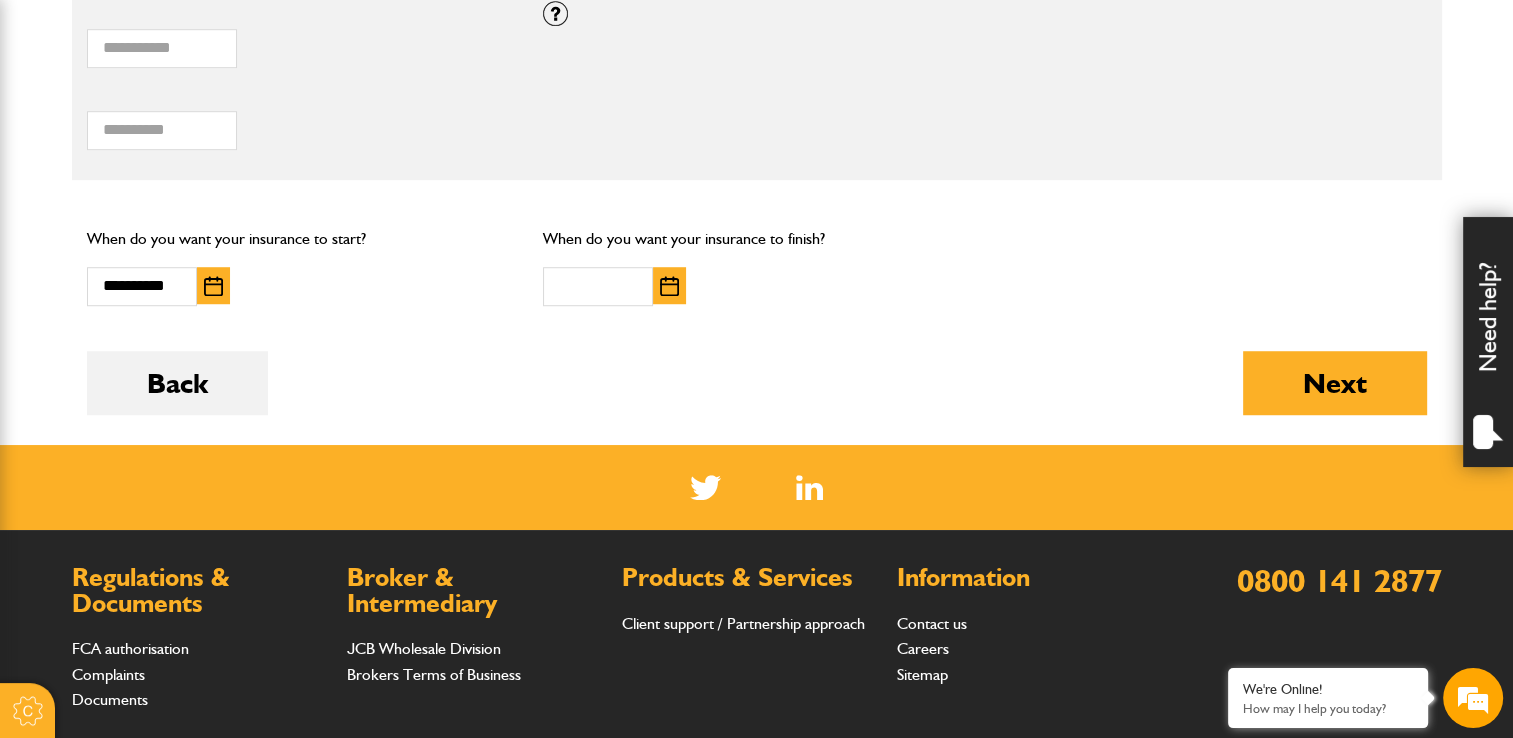 click at bounding box center (669, 286) 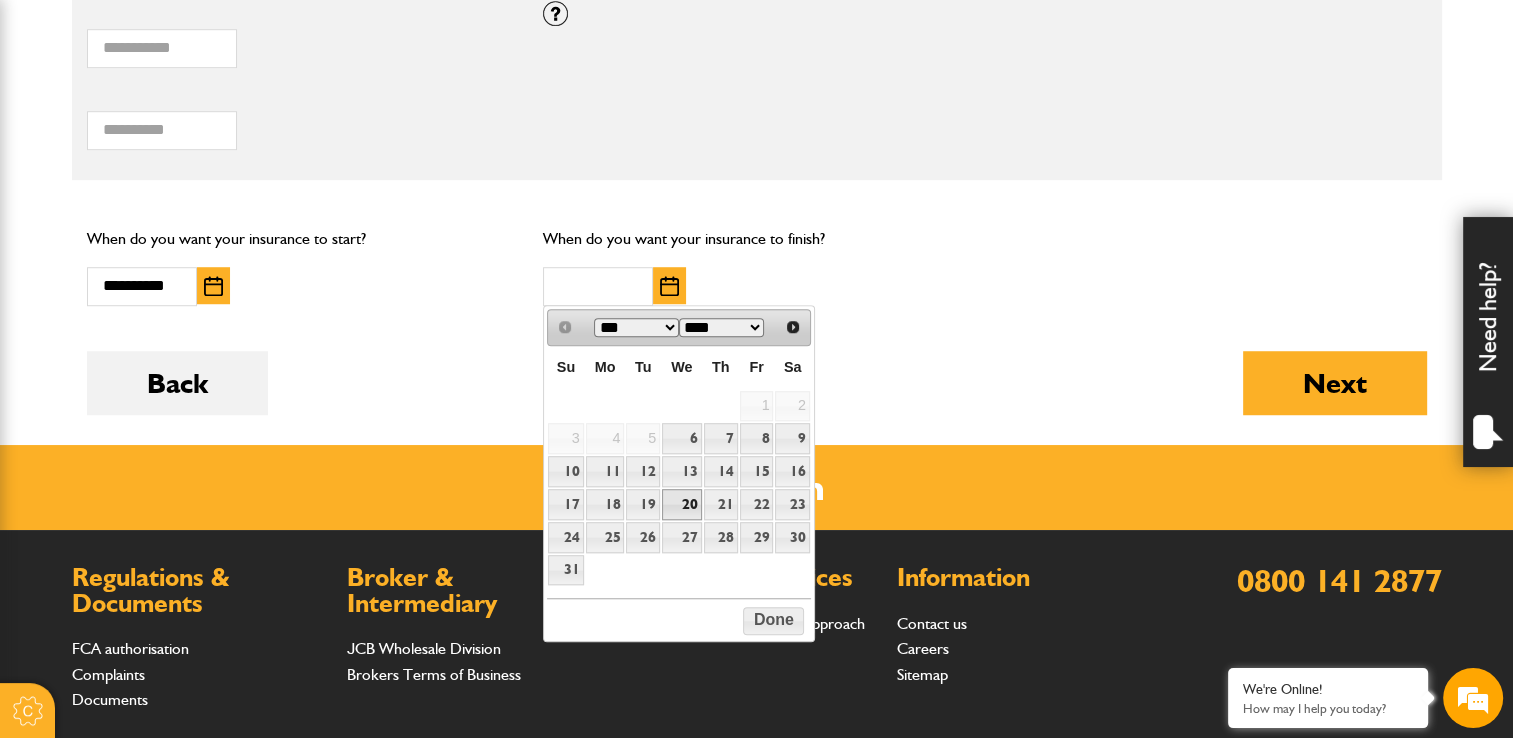 click on "20" at bounding box center [681, 504] 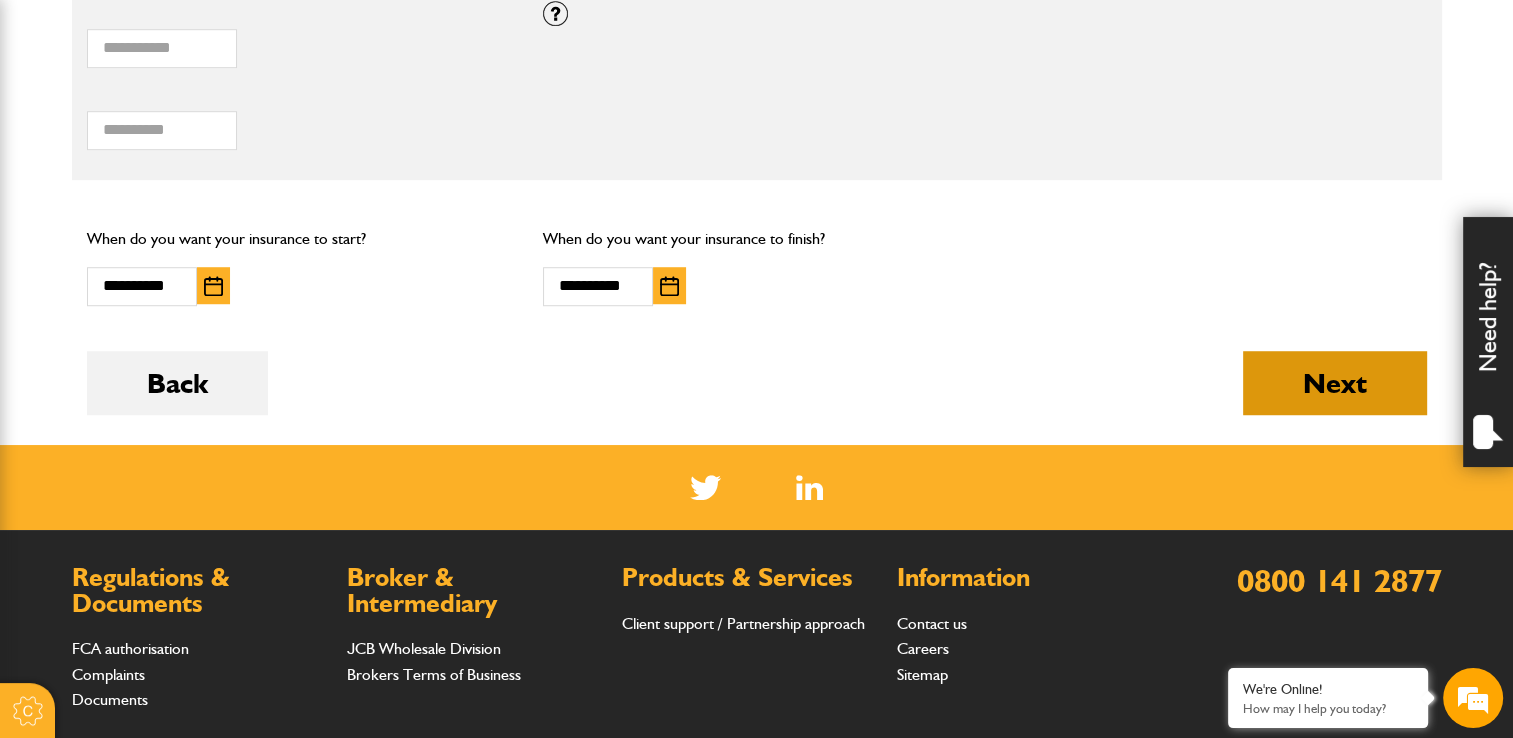 click on "Next" at bounding box center (1335, 383) 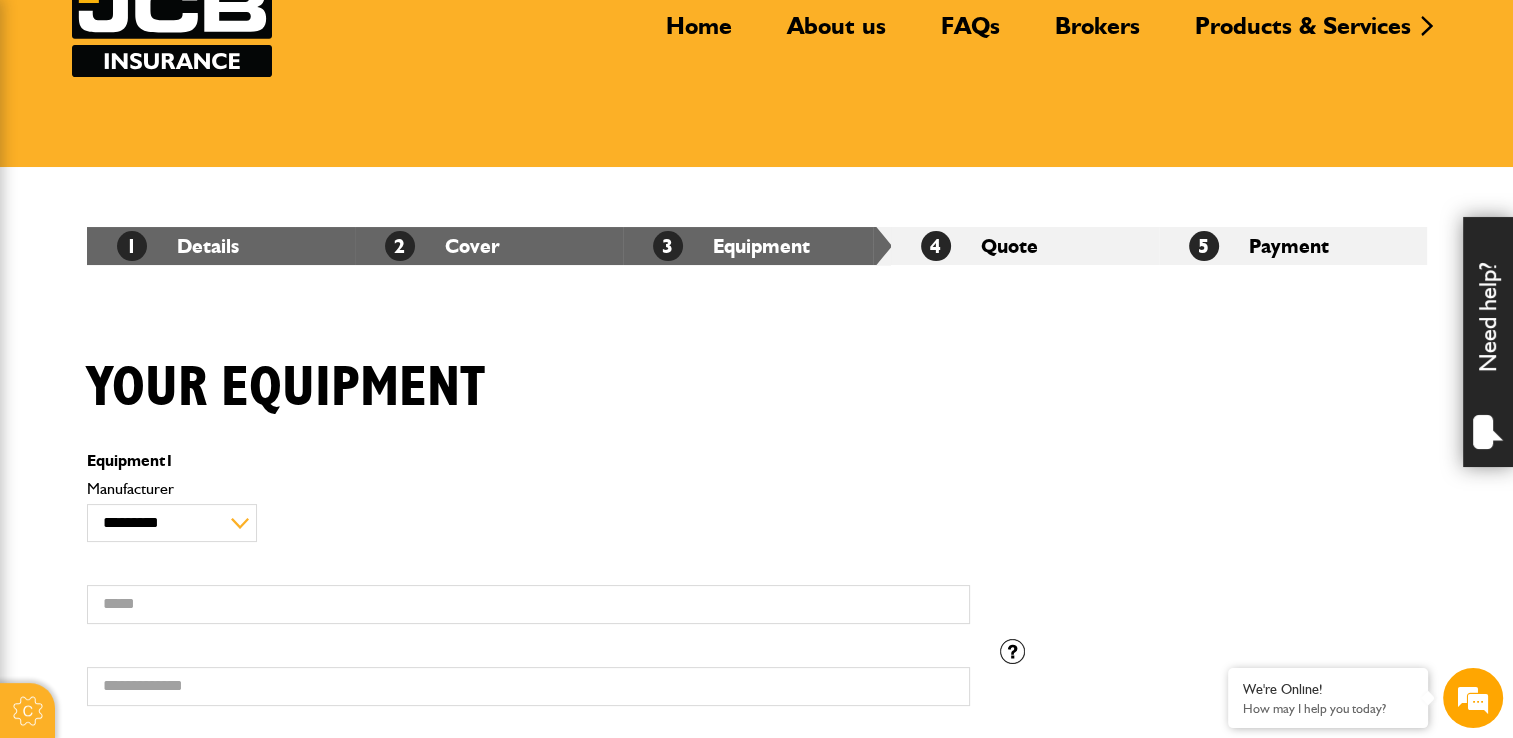 scroll, scrollTop: 400, scrollLeft: 0, axis: vertical 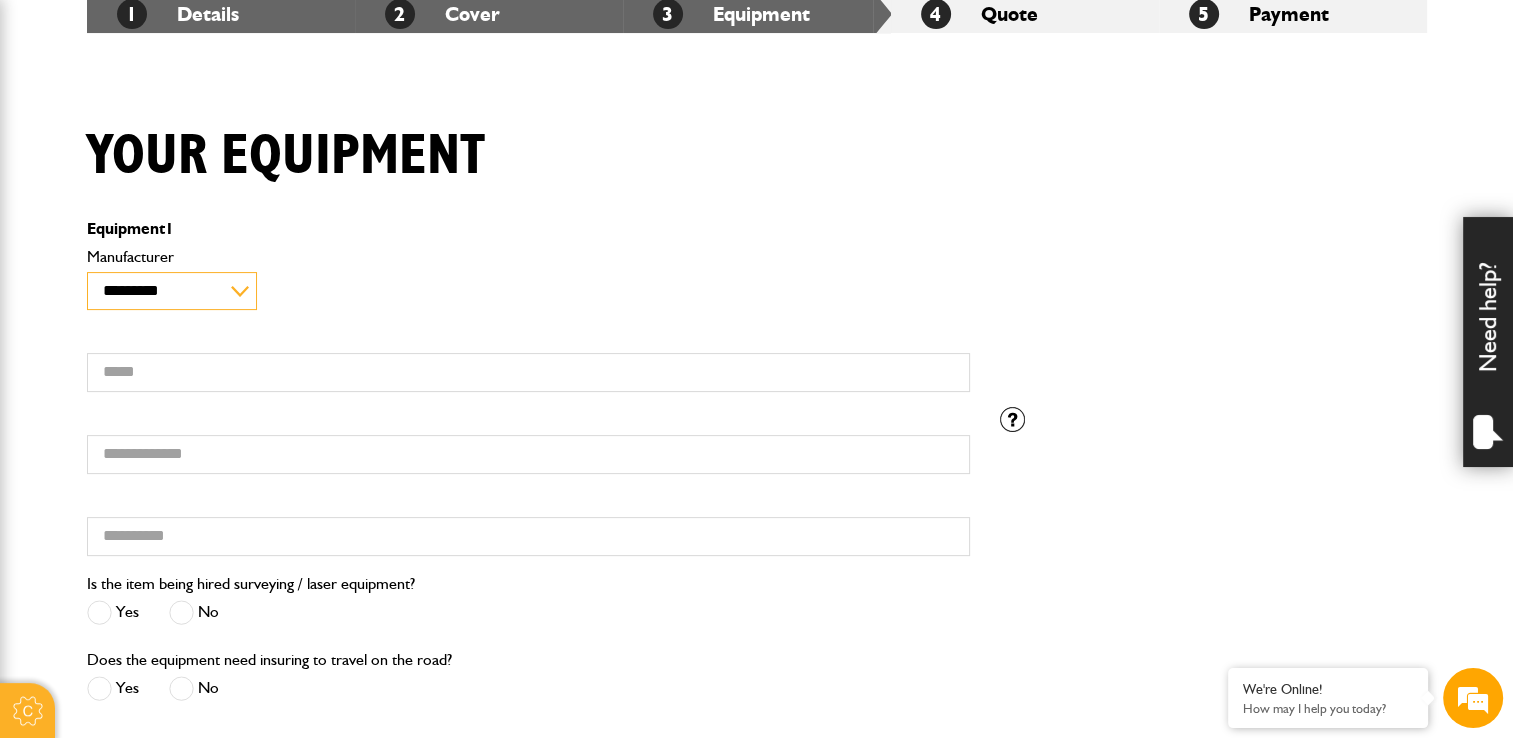 click on "**********" at bounding box center [172, 291] 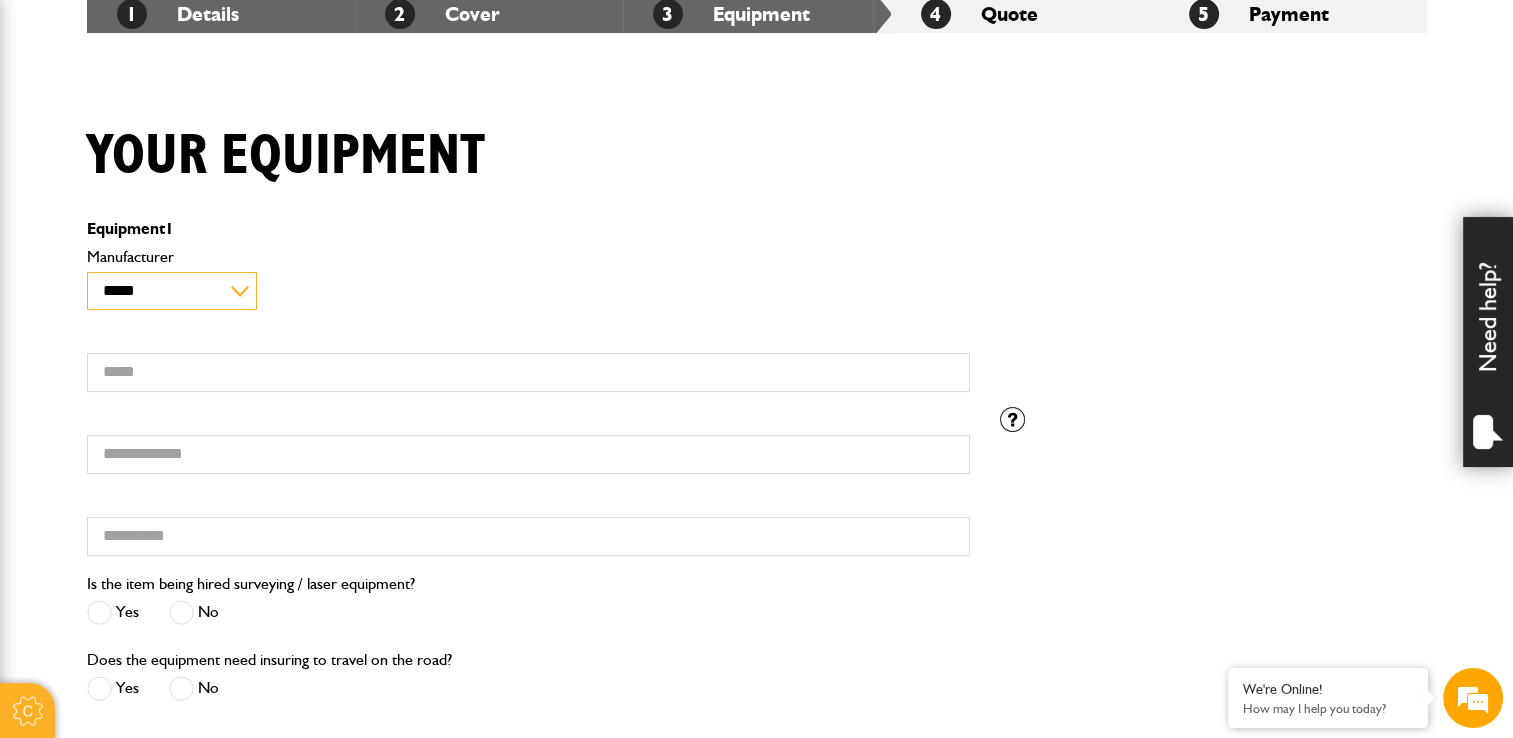 click on "**********" at bounding box center (172, 291) 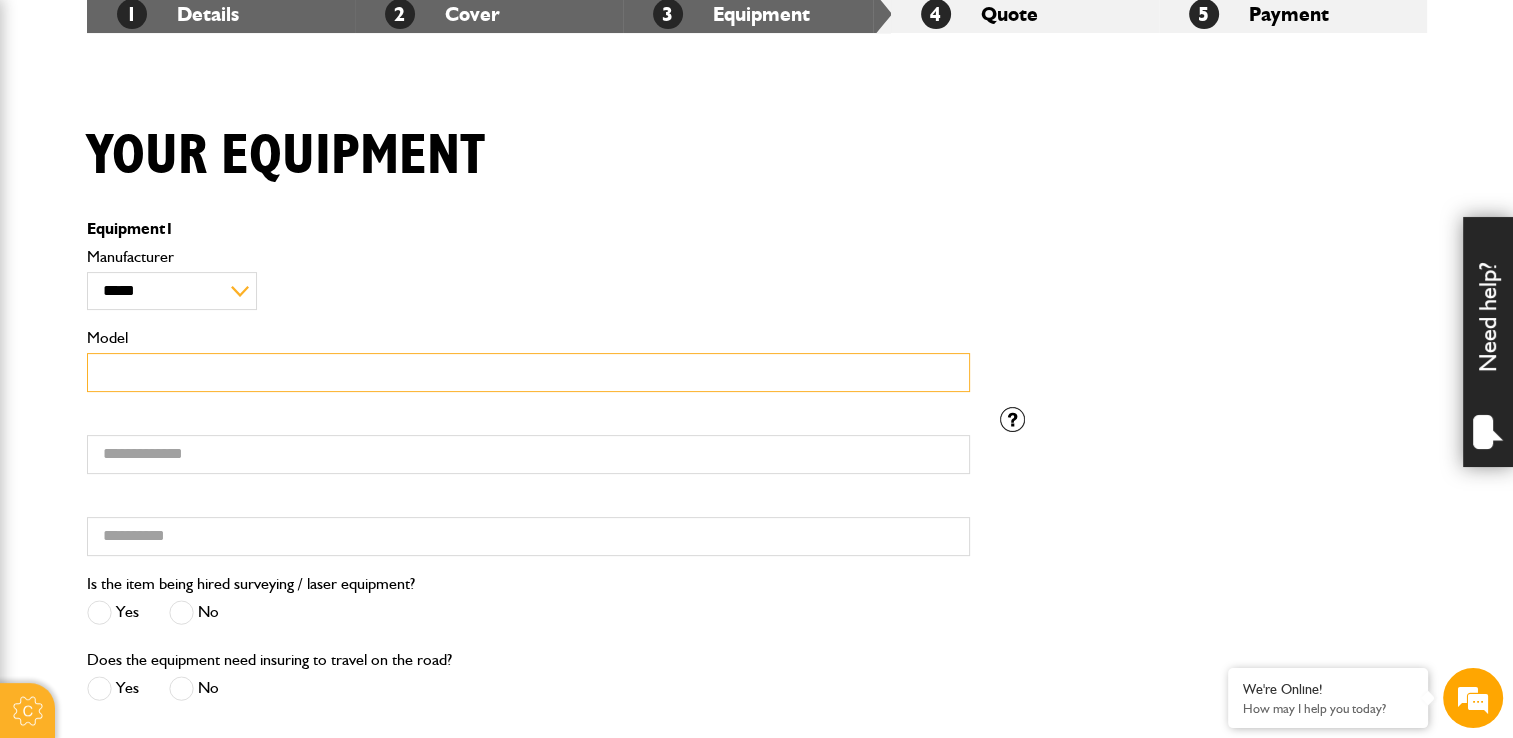 click on "Model" at bounding box center (528, 372) 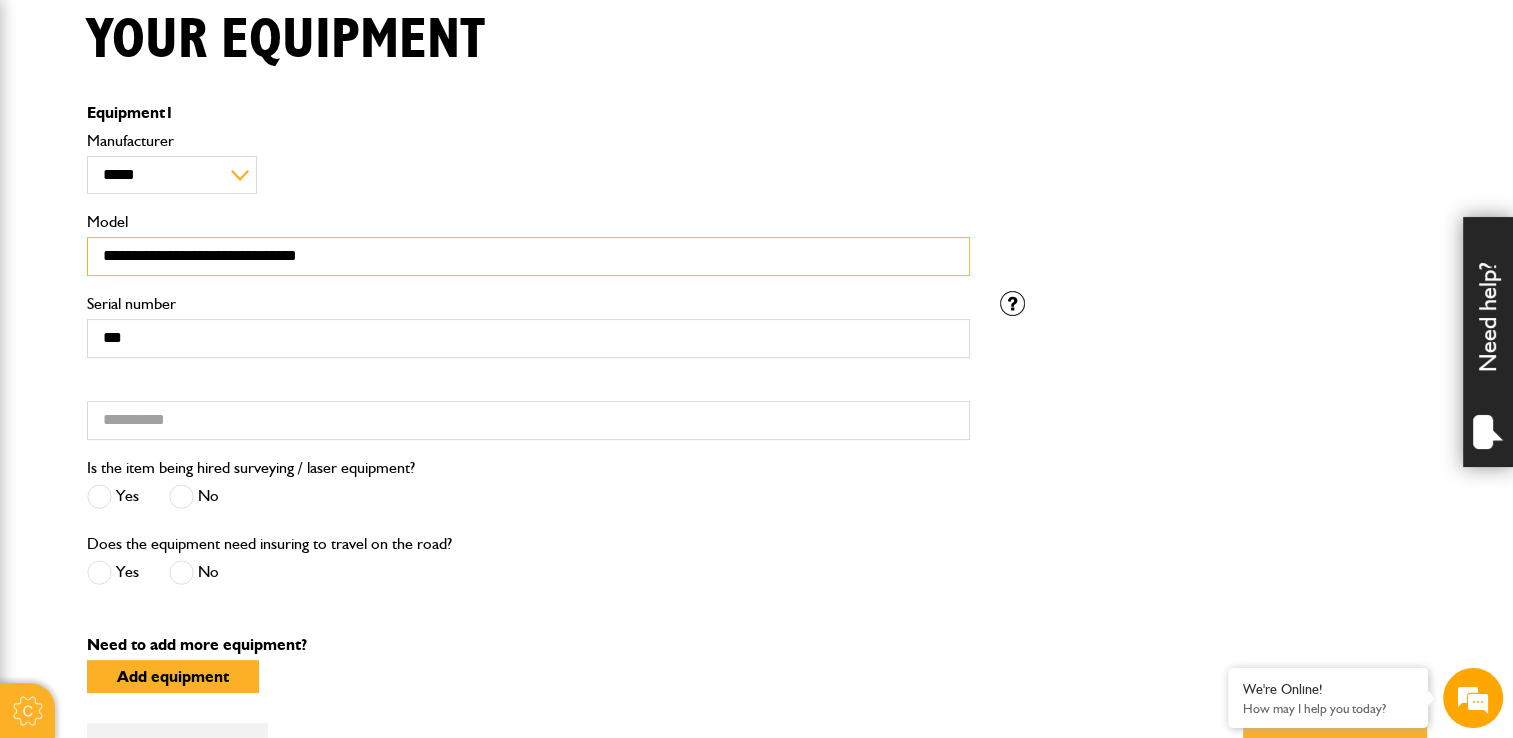 scroll, scrollTop: 700, scrollLeft: 0, axis: vertical 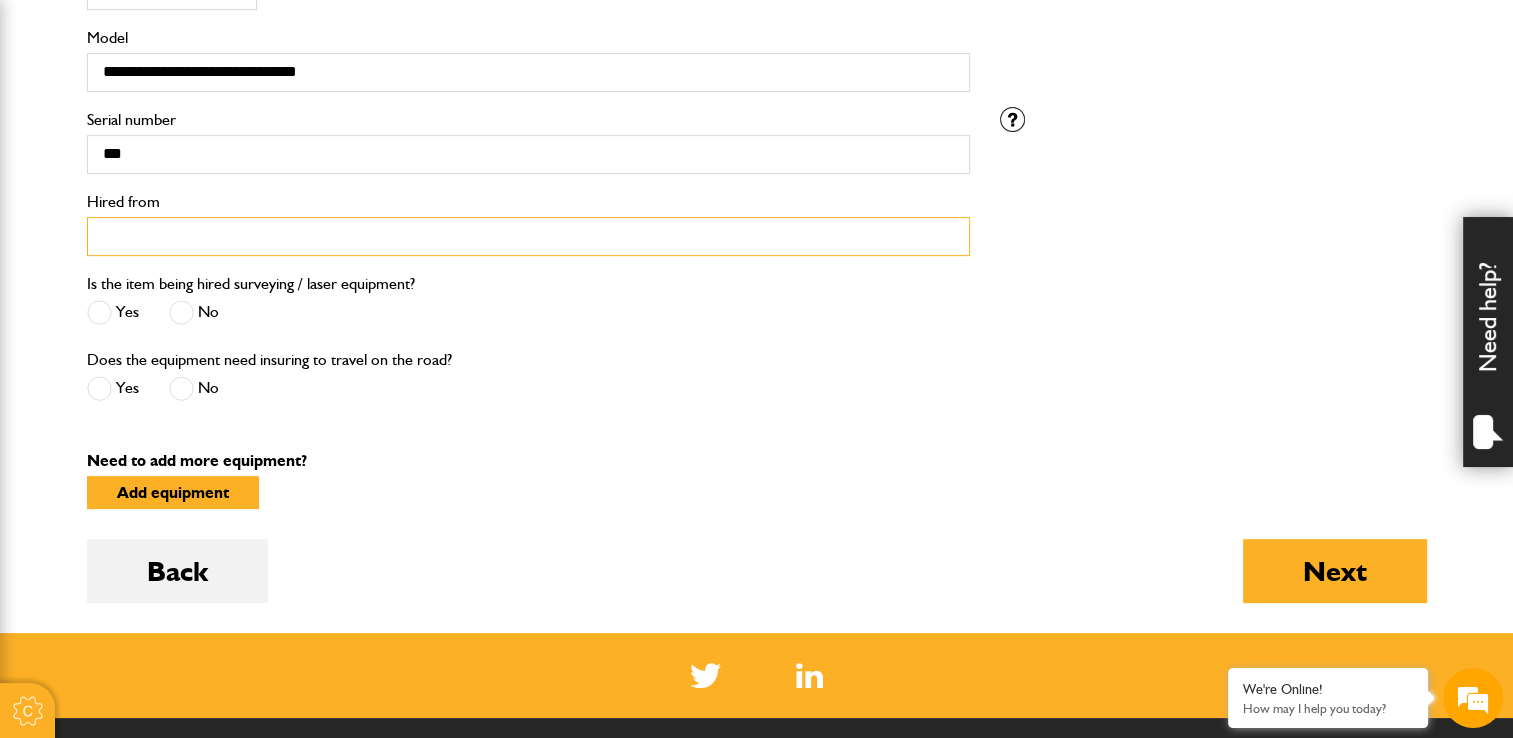 click on "Hired from" at bounding box center (528, 236) 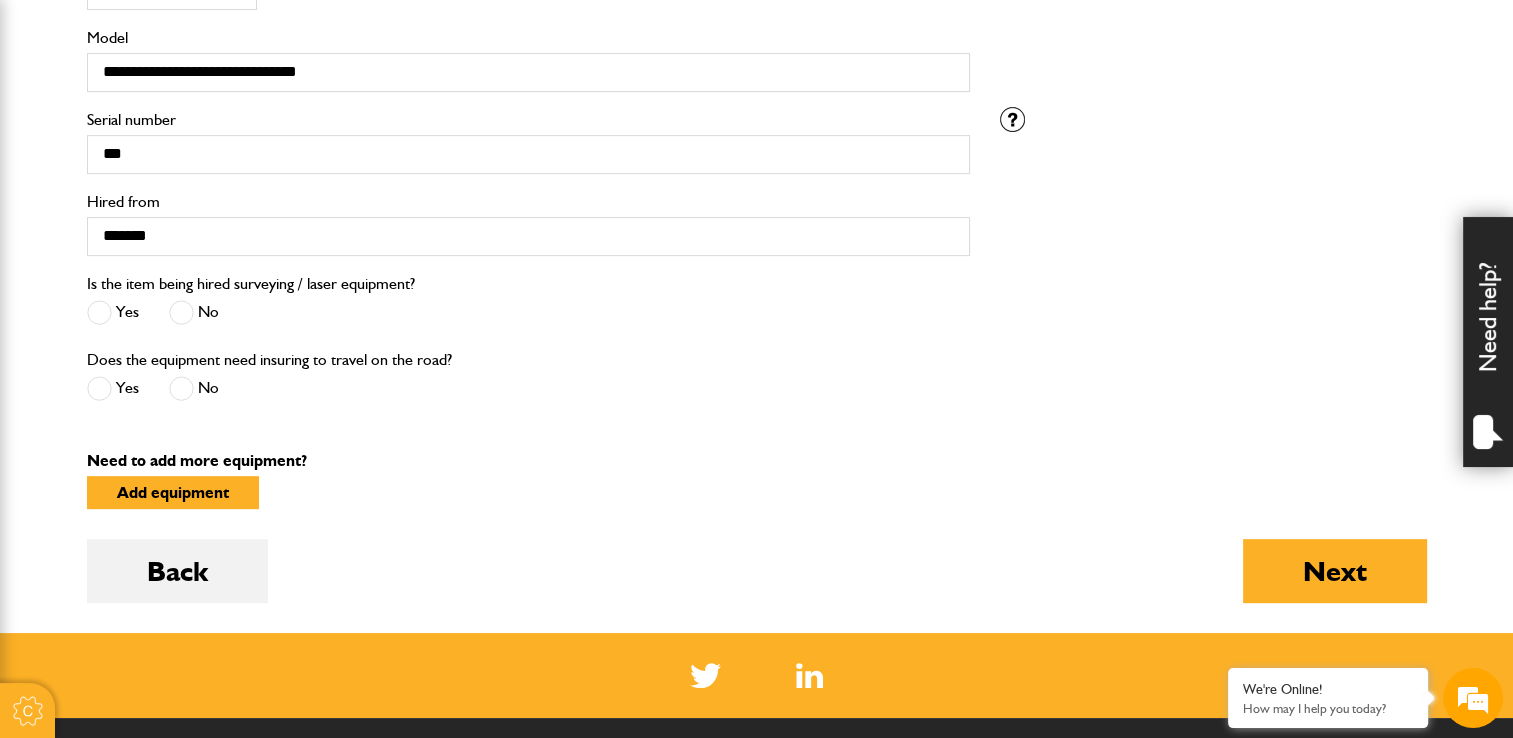 click at bounding box center [181, 312] 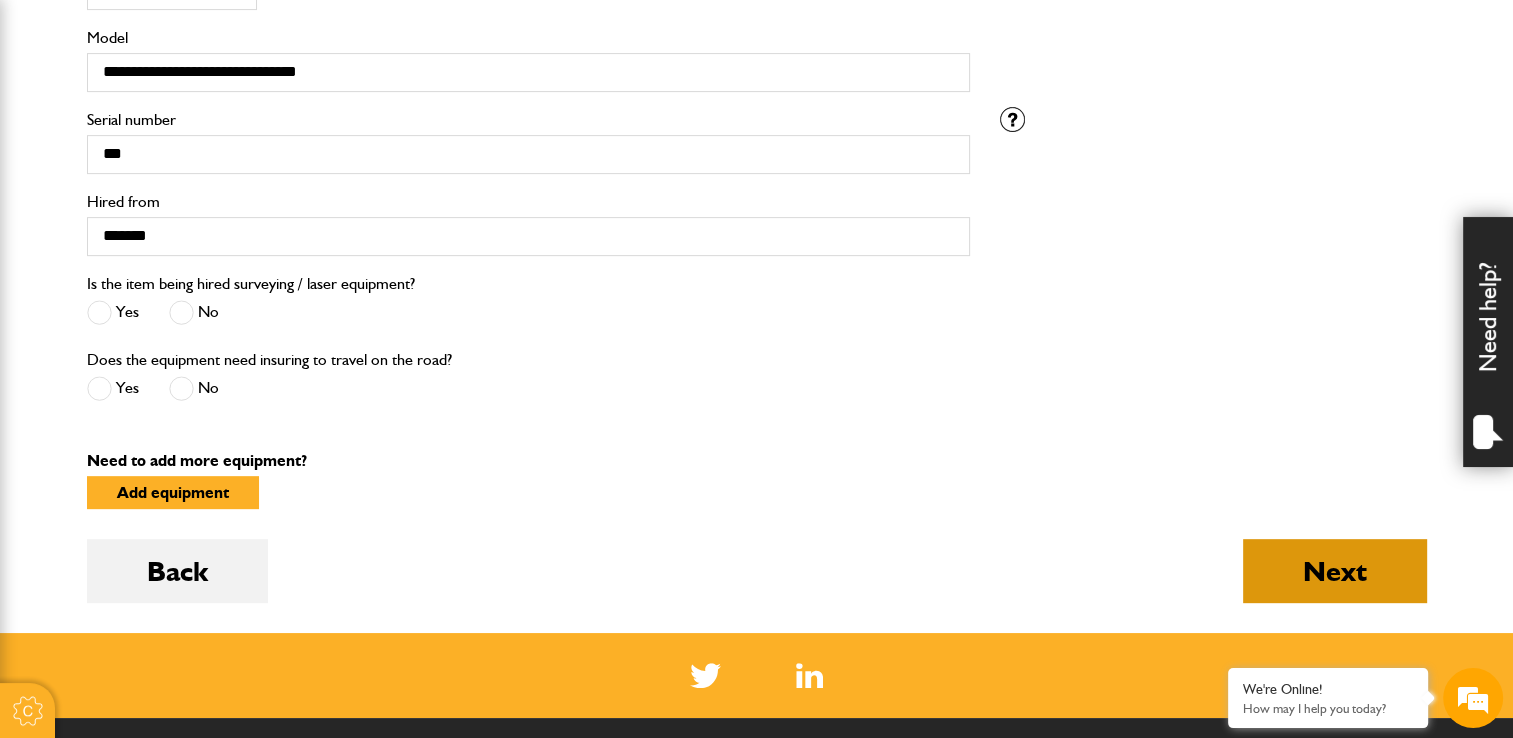 click on "Next" at bounding box center (1335, 571) 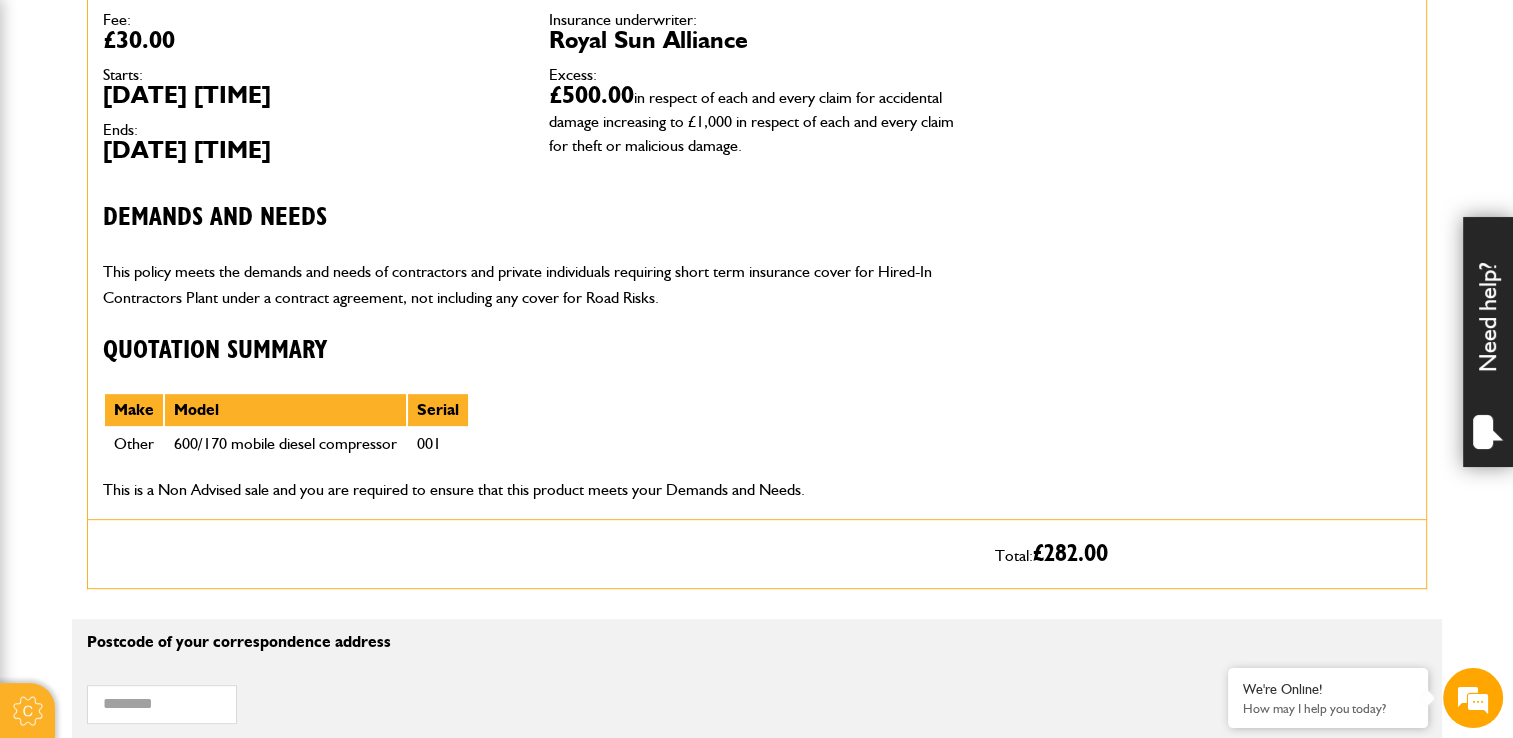 scroll, scrollTop: 700, scrollLeft: 0, axis: vertical 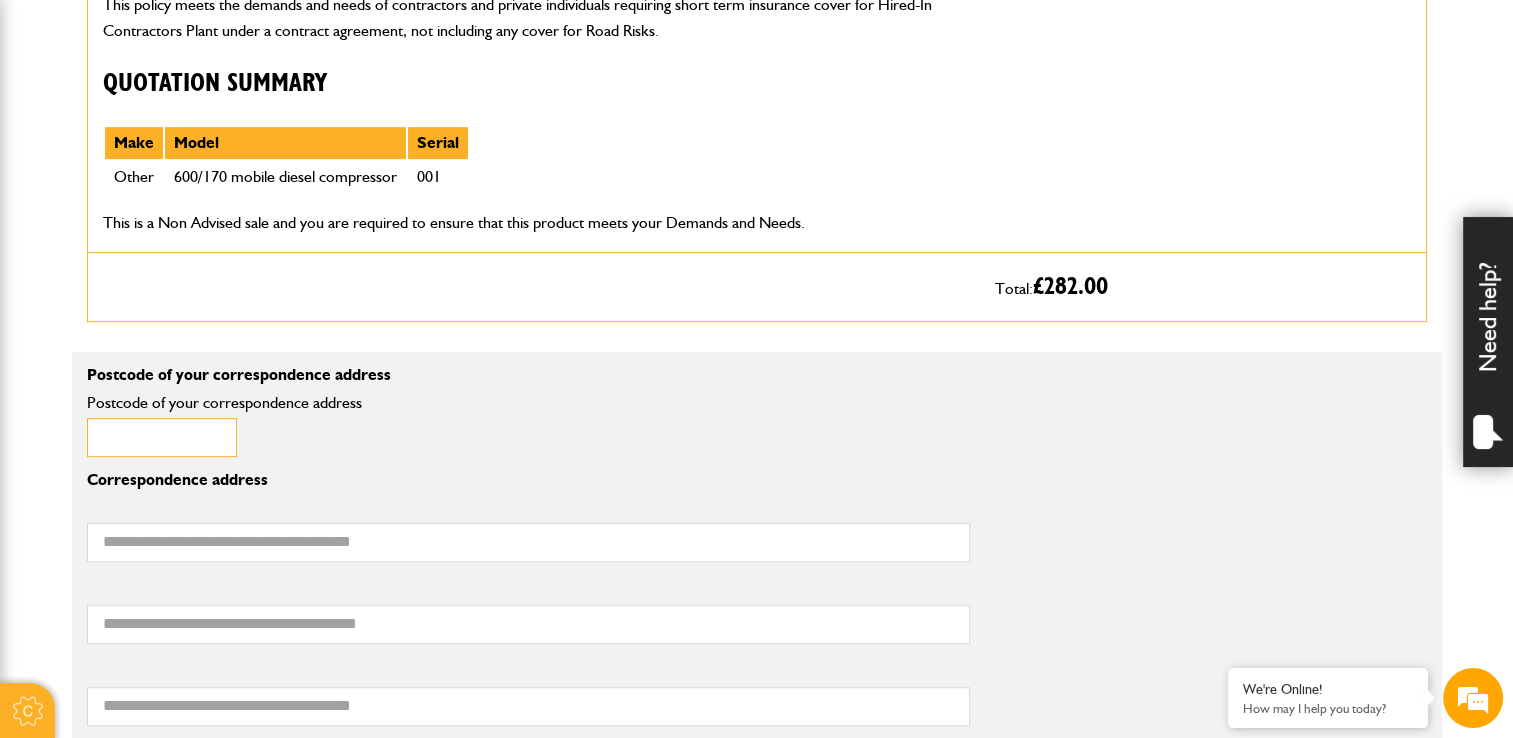 click on "Postcode of your correspondence address" at bounding box center (162, 437) 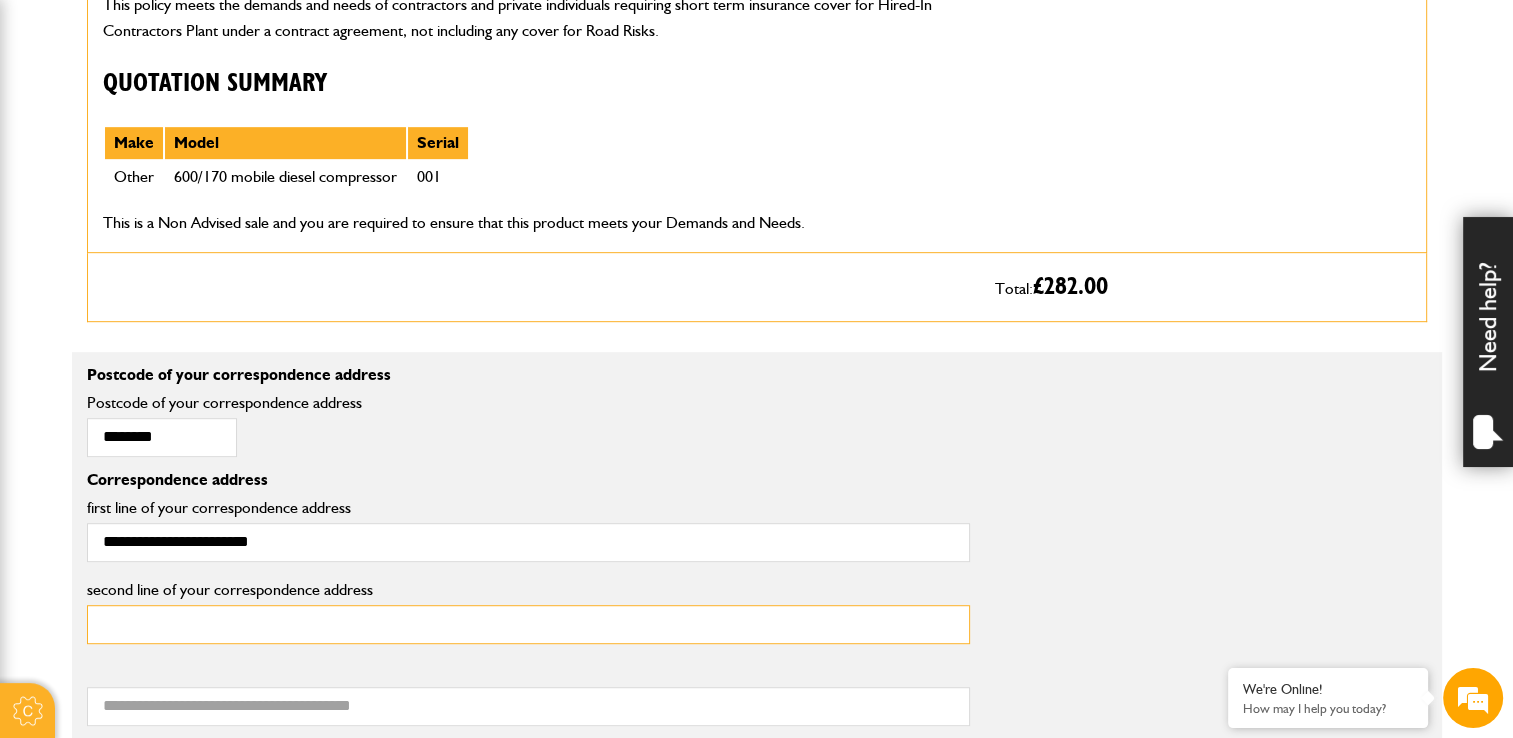 type on "**********" 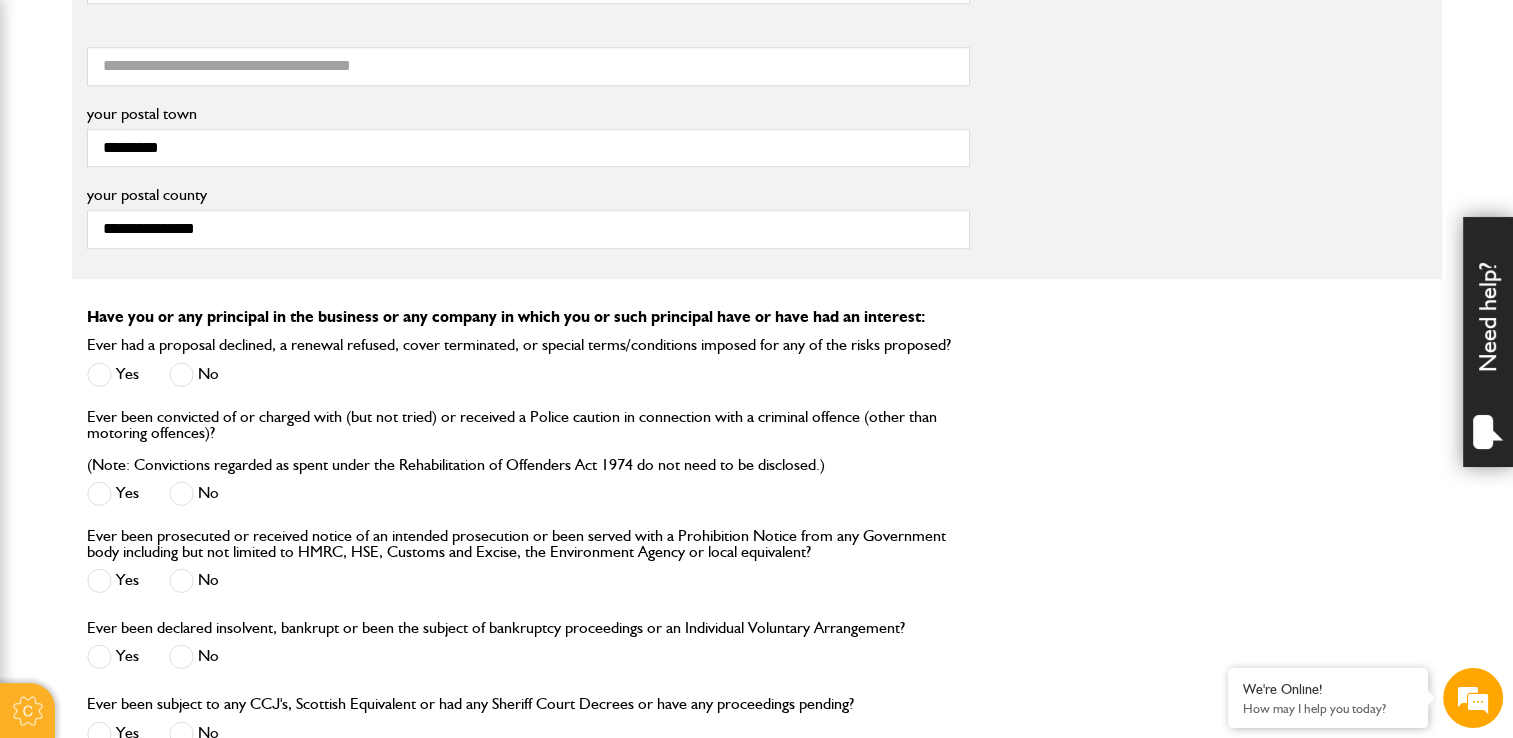 scroll, scrollTop: 1700, scrollLeft: 0, axis: vertical 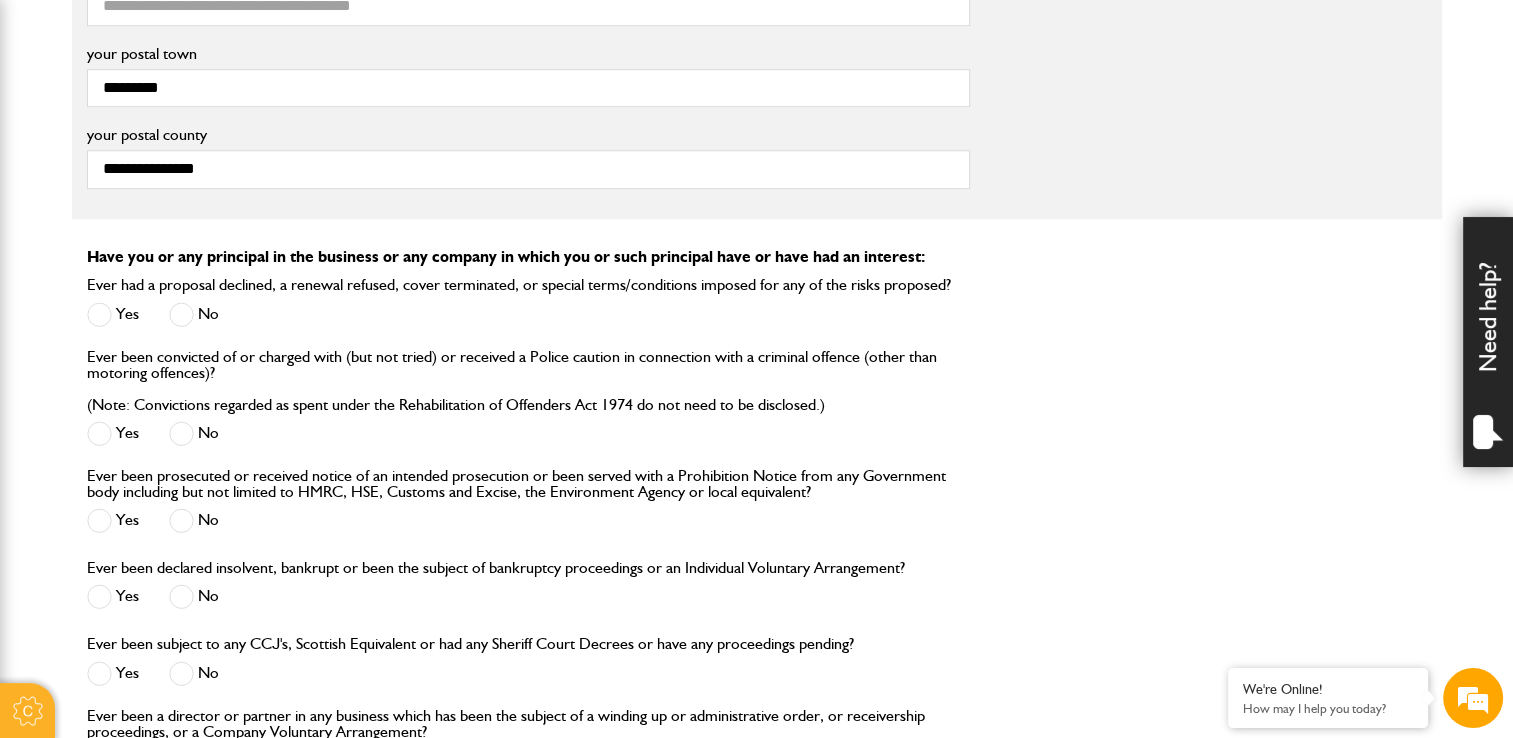 click at bounding box center [181, 314] 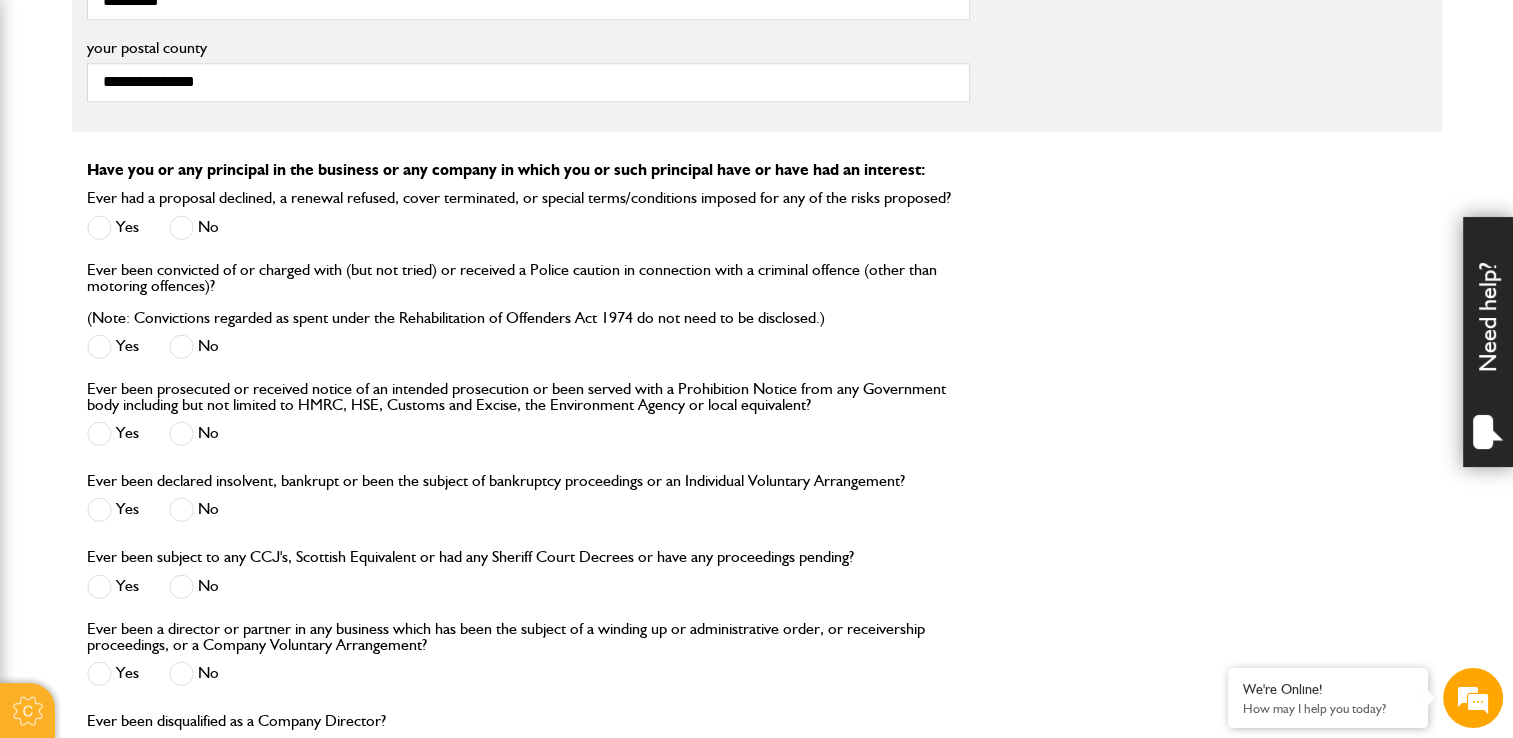 scroll, scrollTop: 2000, scrollLeft: 0, axis: vertical 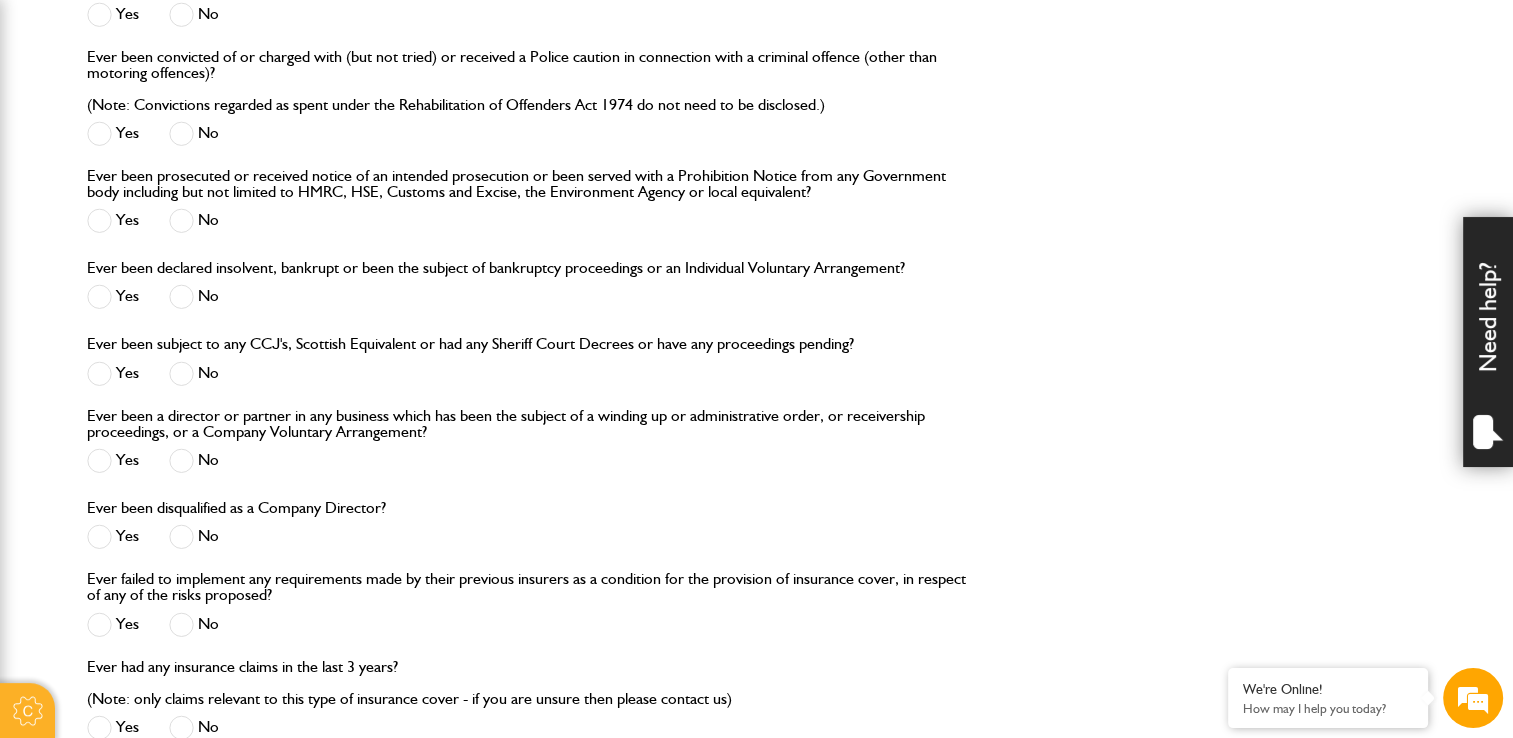 click at bounding box center (181, 296) 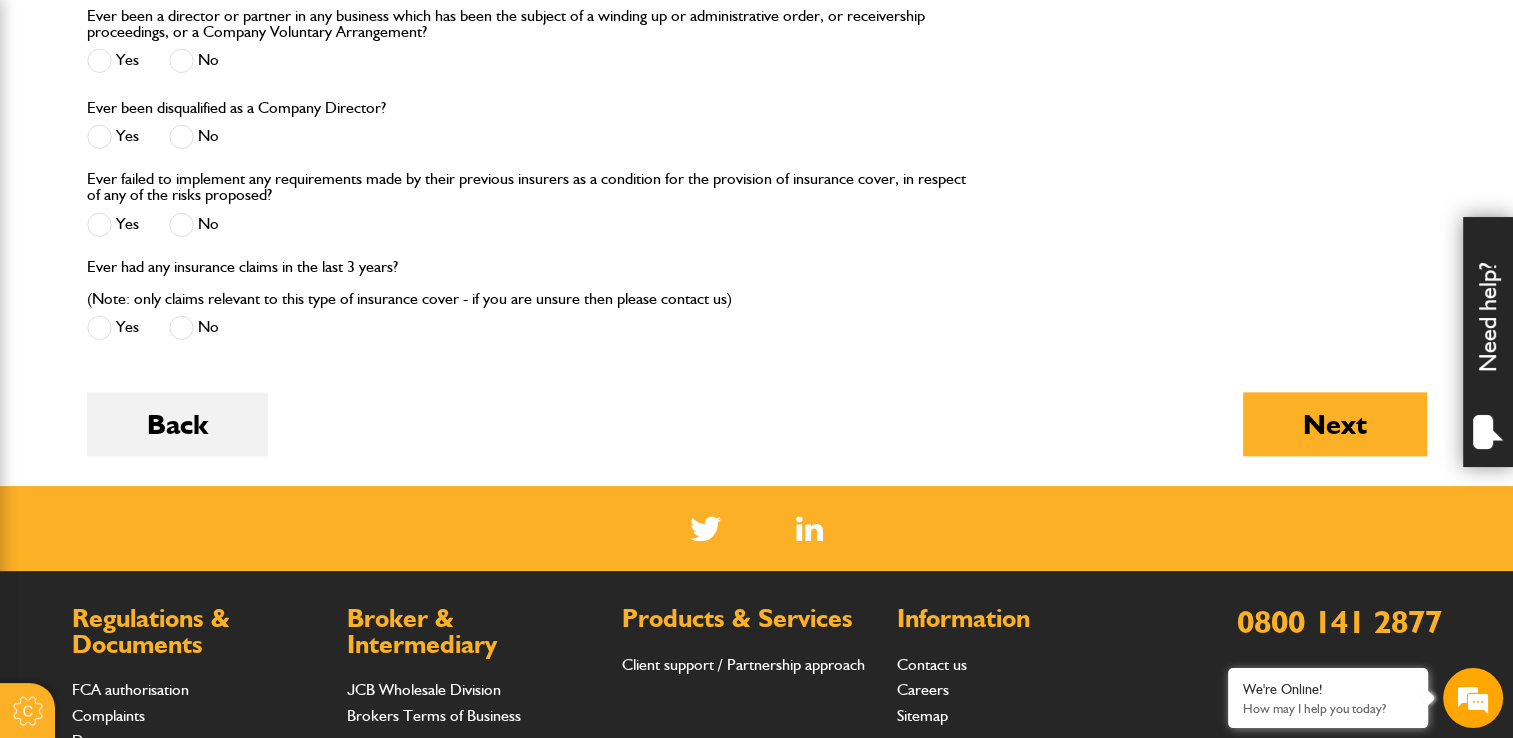 click at bounding box center [181, 327] 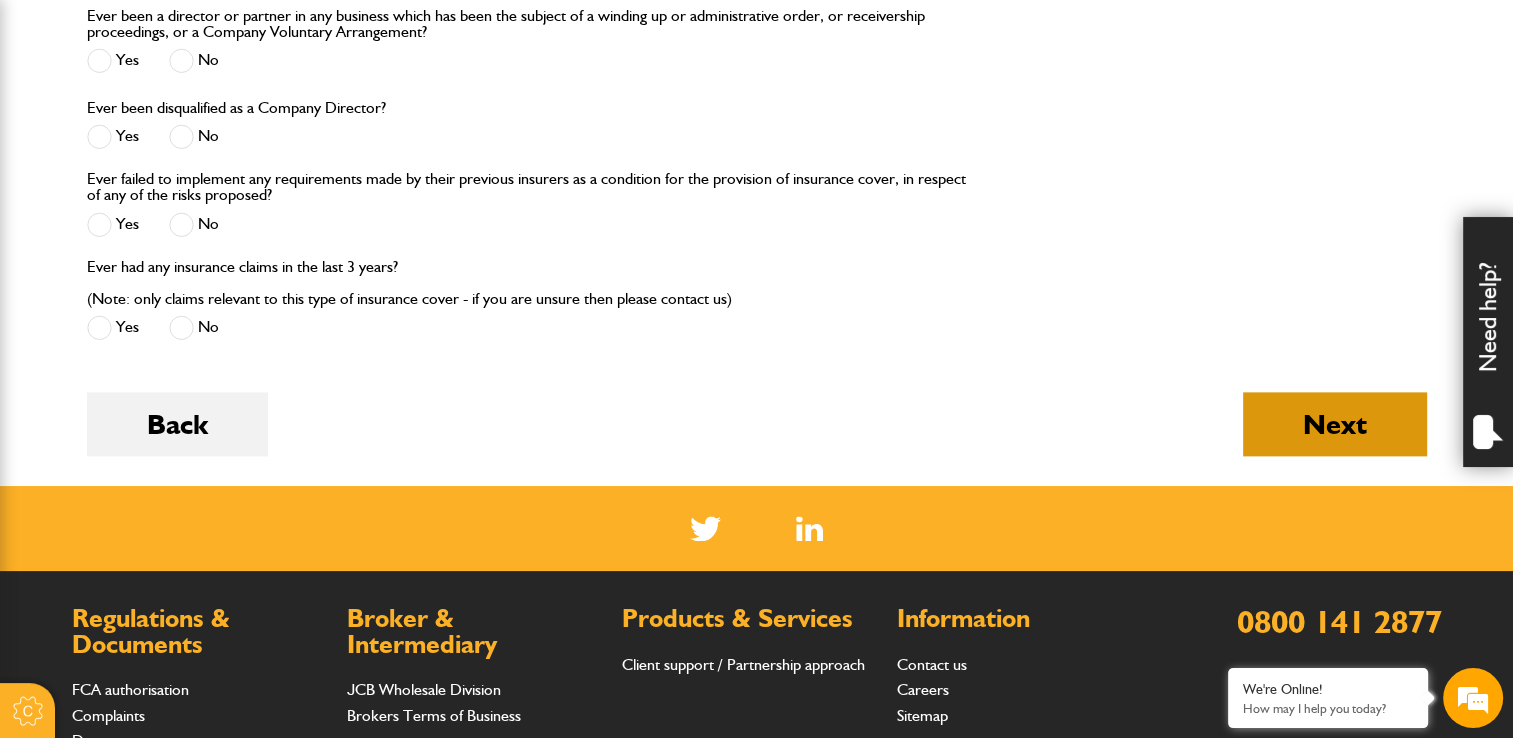 click on "Next" at bounding box center [1335, 424] 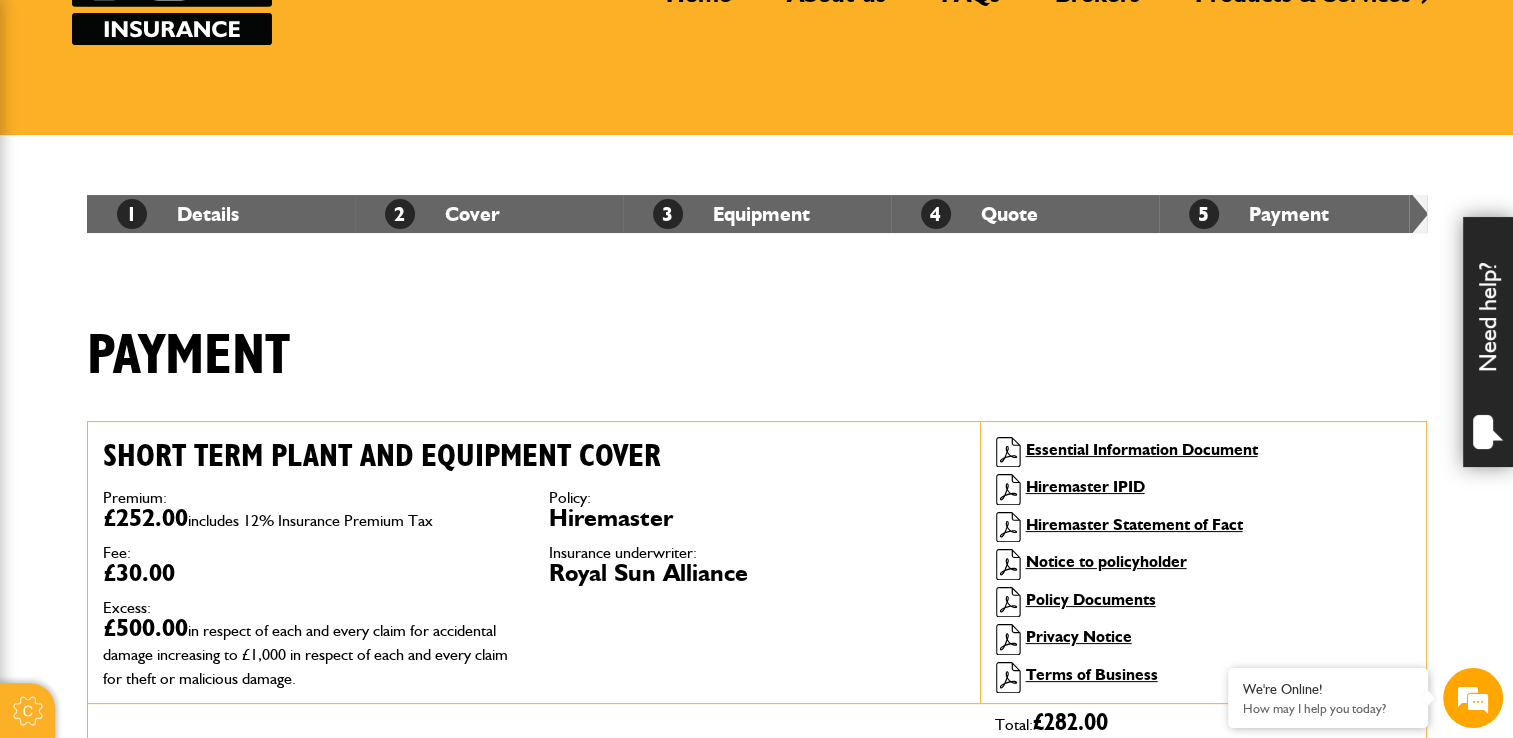 scroll, scrollTop: 600, scrollLeft: 0, axis: vertical 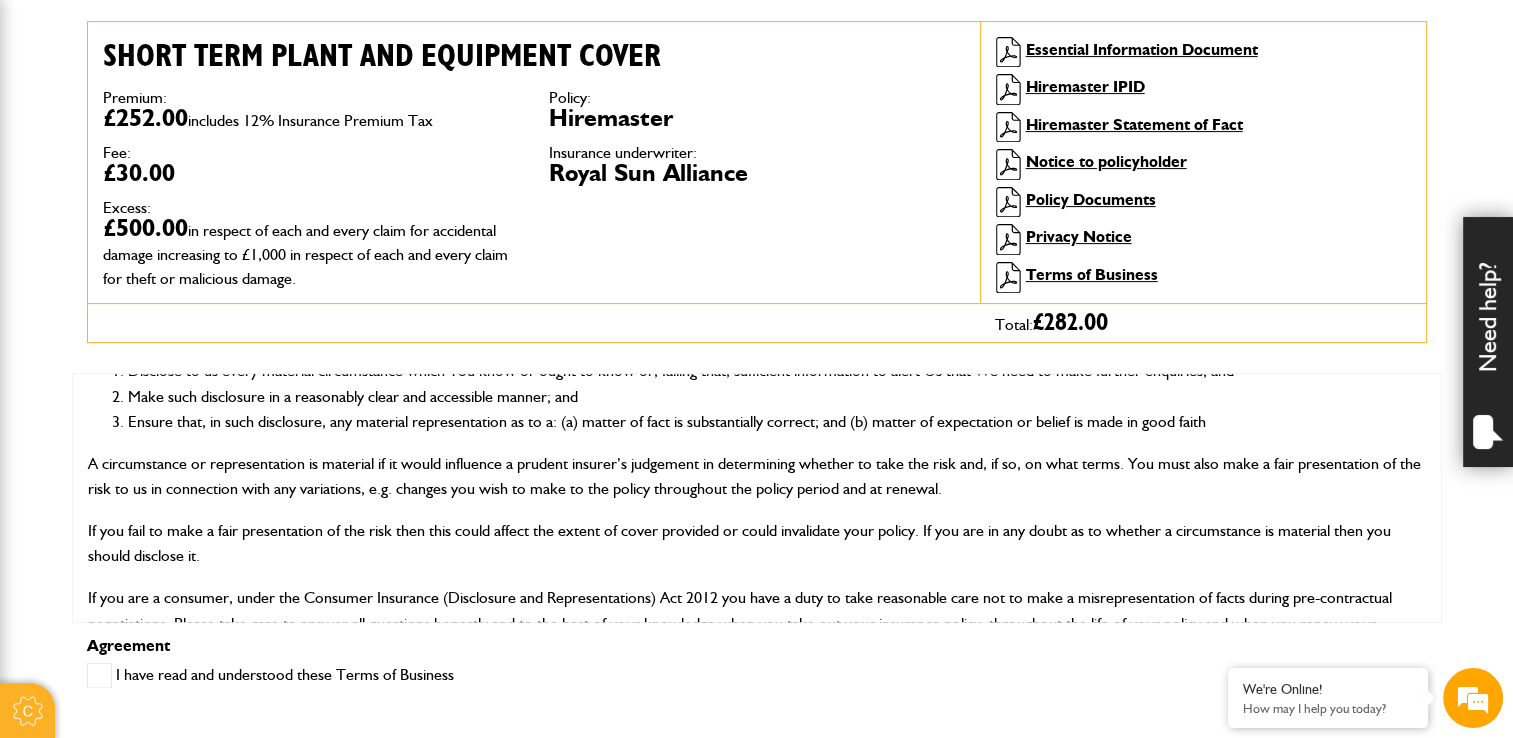 drag, startPoint x: 102, startPoint y: 681, endPoint x: 127, endPoint y: 671, distance: 26.925823 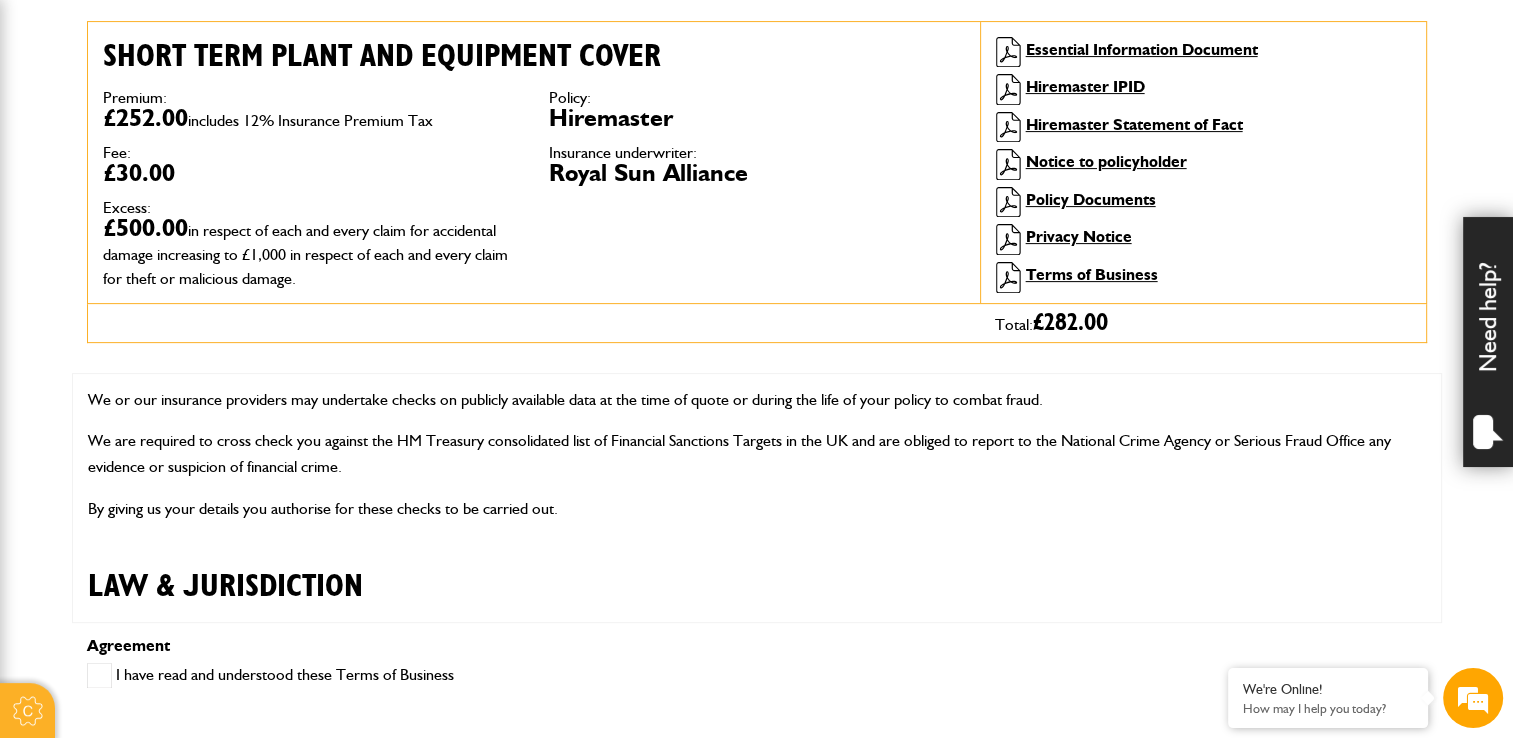 scroll, scrollTop: 5236, scrollLeft: 0, axis: vertical 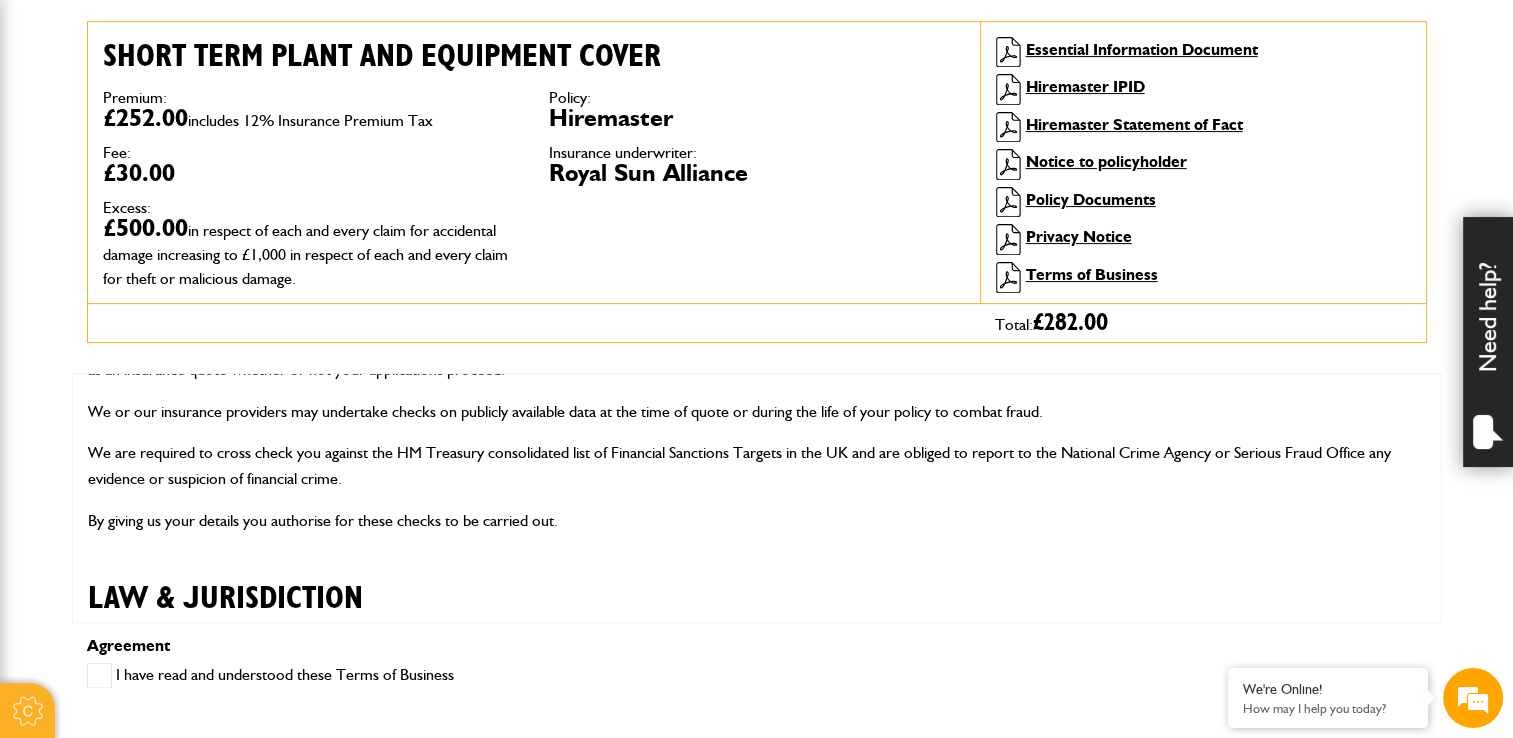 click on "Agreement
I have read and understood these Terms of Business" at bounding box center [757, 673] 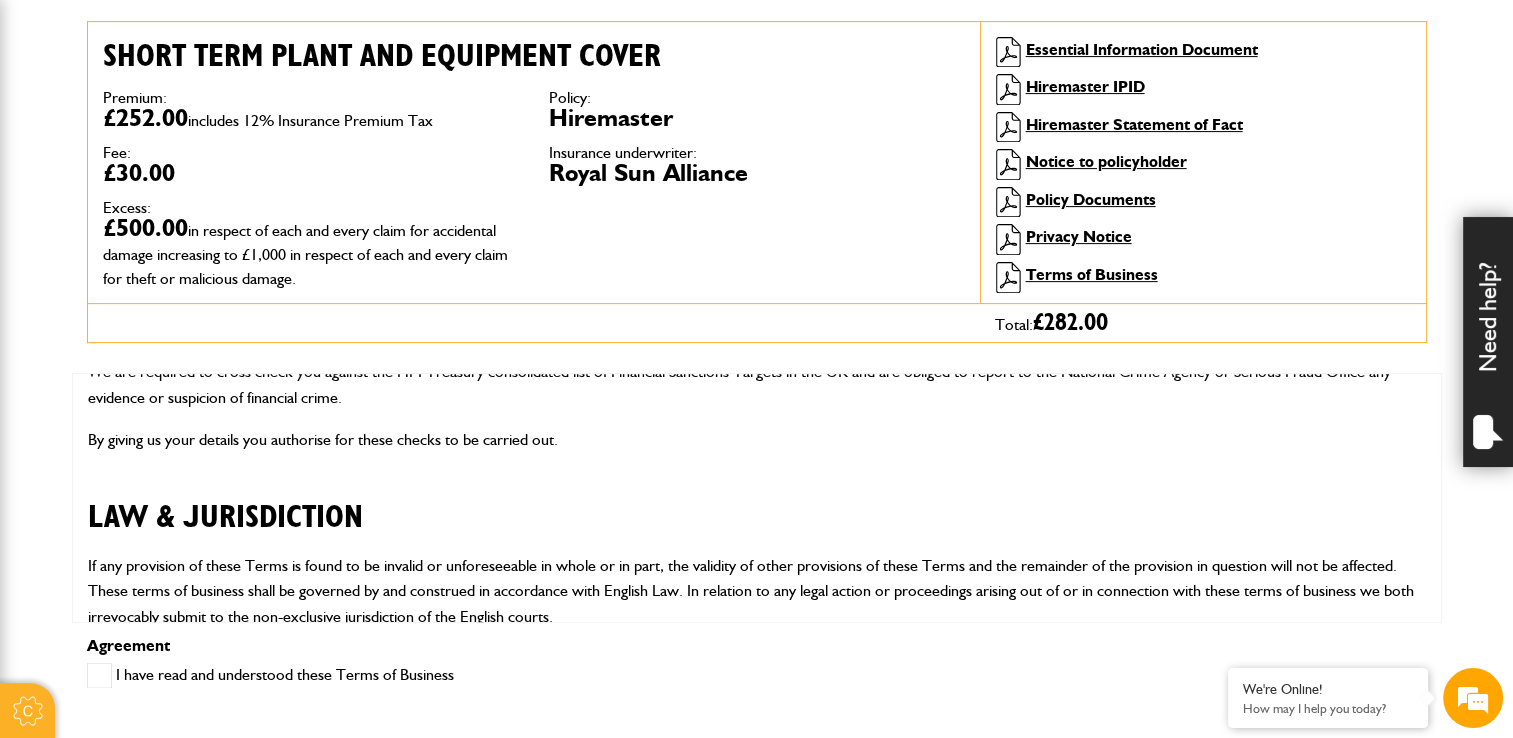 scroll, scrollTop: 5336, scrollLeft: 0, axis: vertical 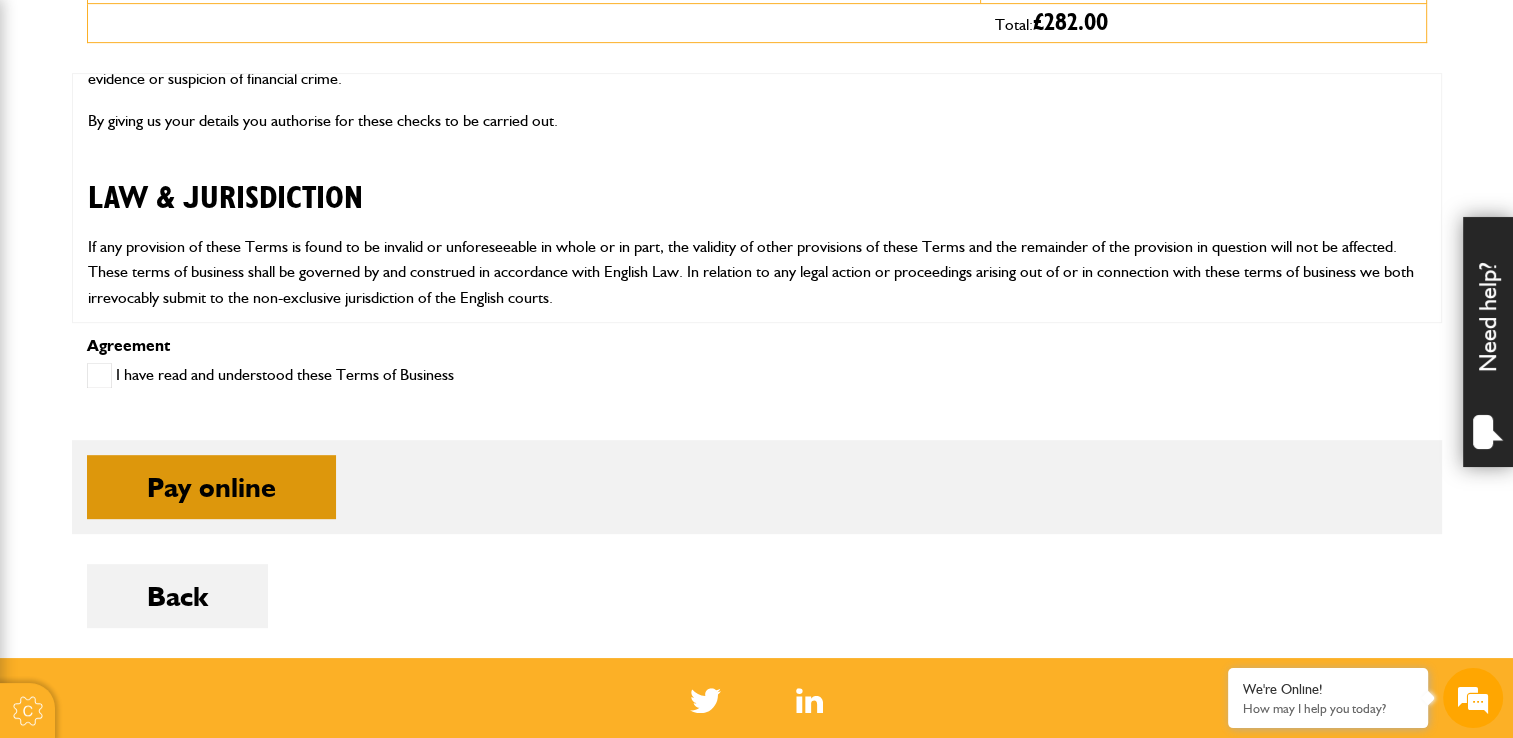 click on "Pay online" at bounding box center [211, 487] 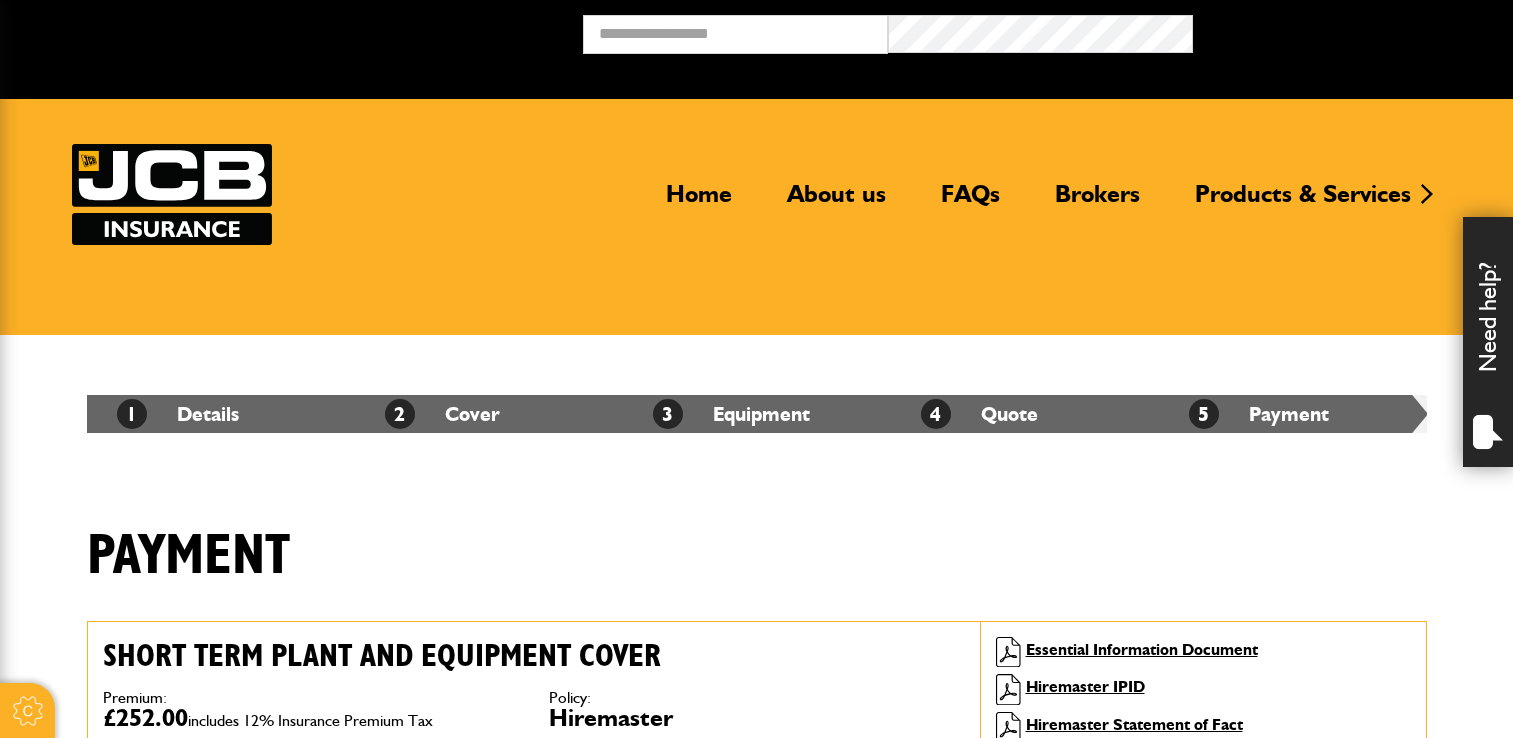 scroll, scrollTop: 900, scrollLeft: 0, axis: vertical 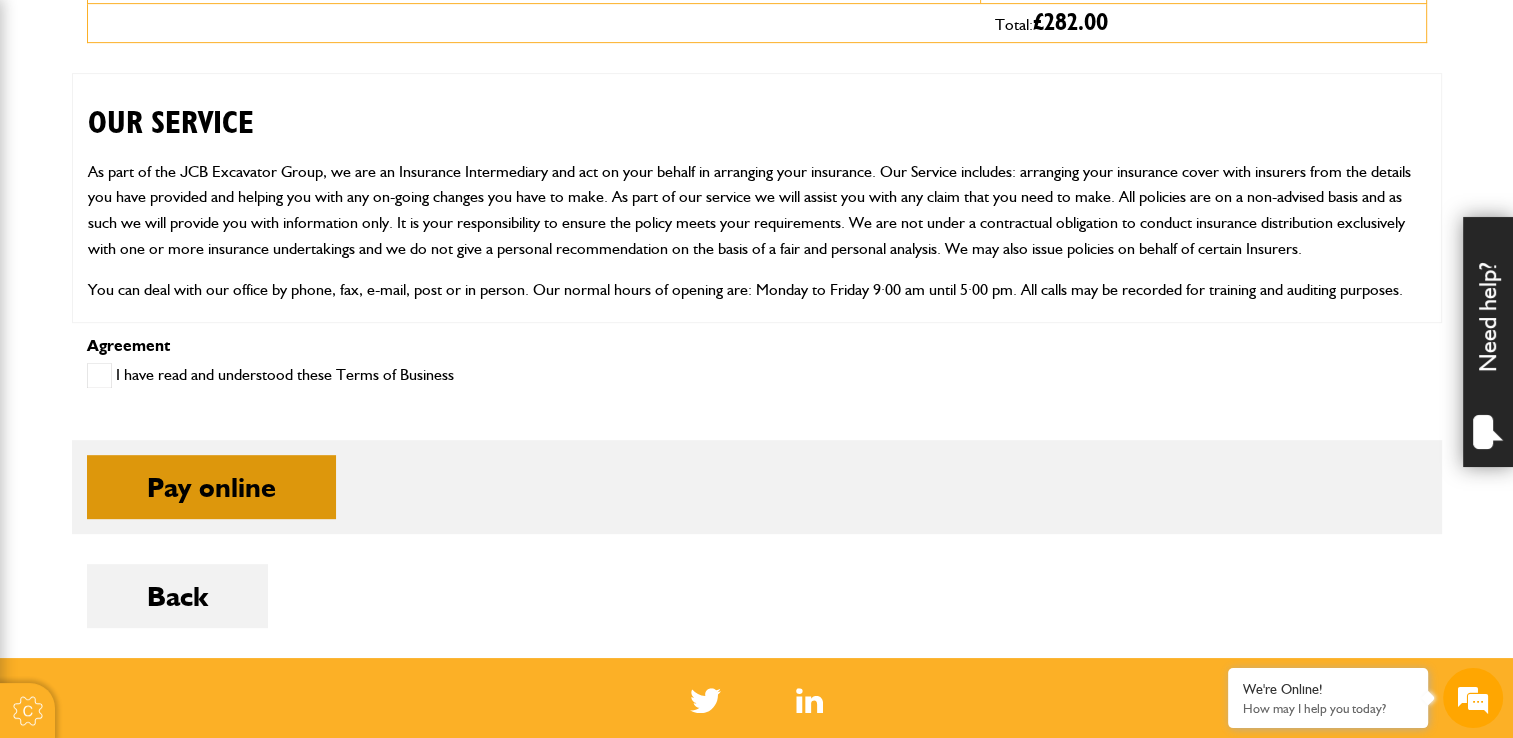 click on "Pay online" at bounding box center [211, 487] 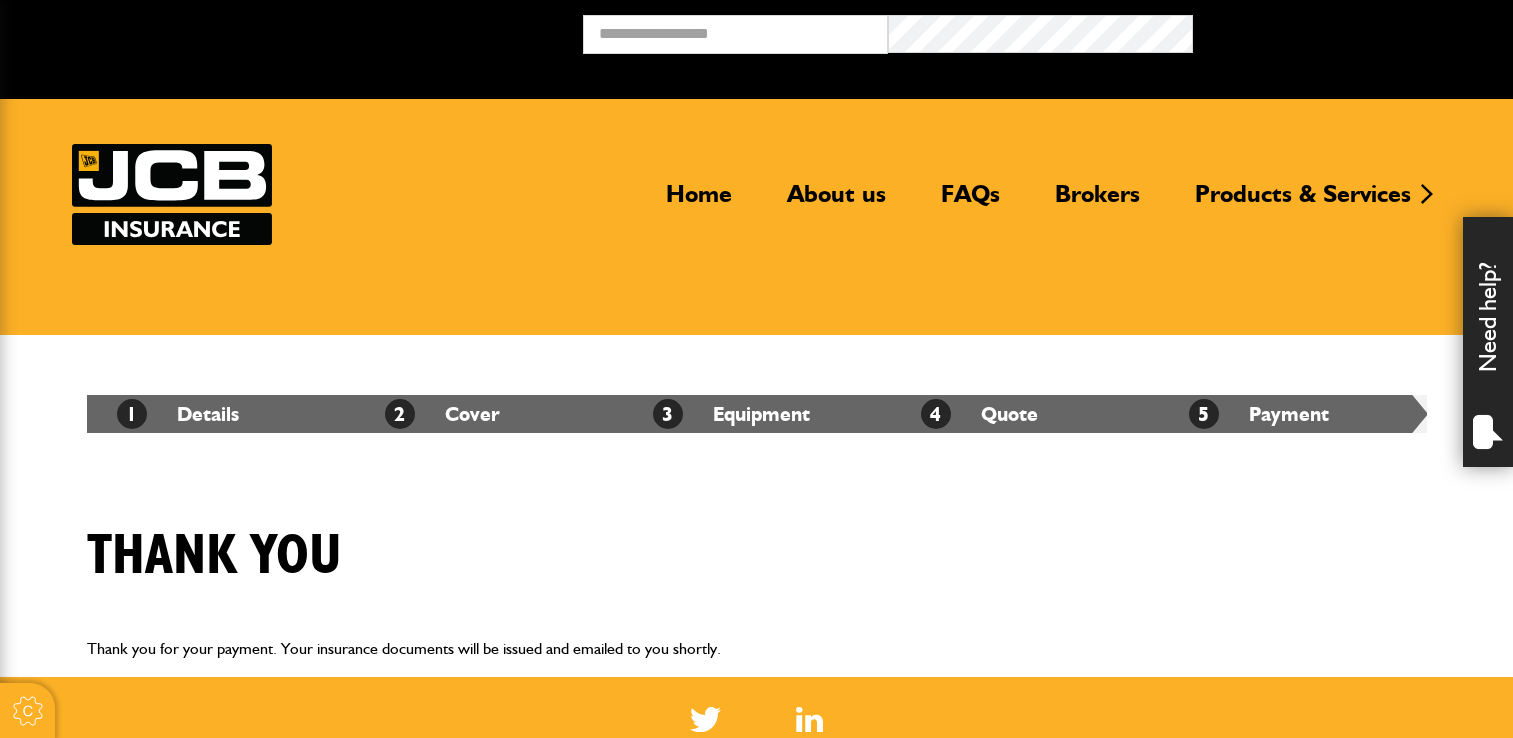 scroll, scrollTop: 0, scrollLeft: 0, axis: both 